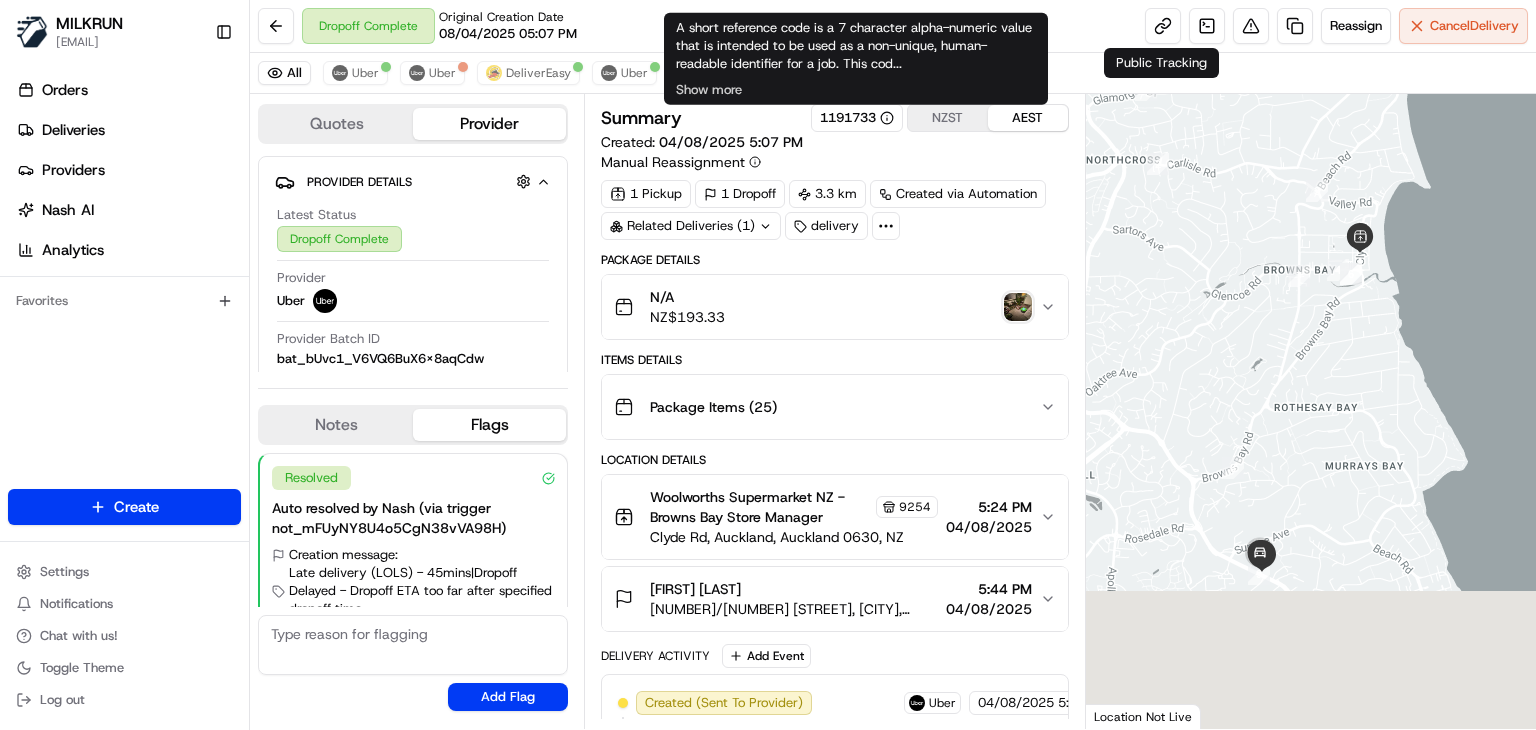 scroll, scrollTop: 0, scrollLeft: 0, axis: both 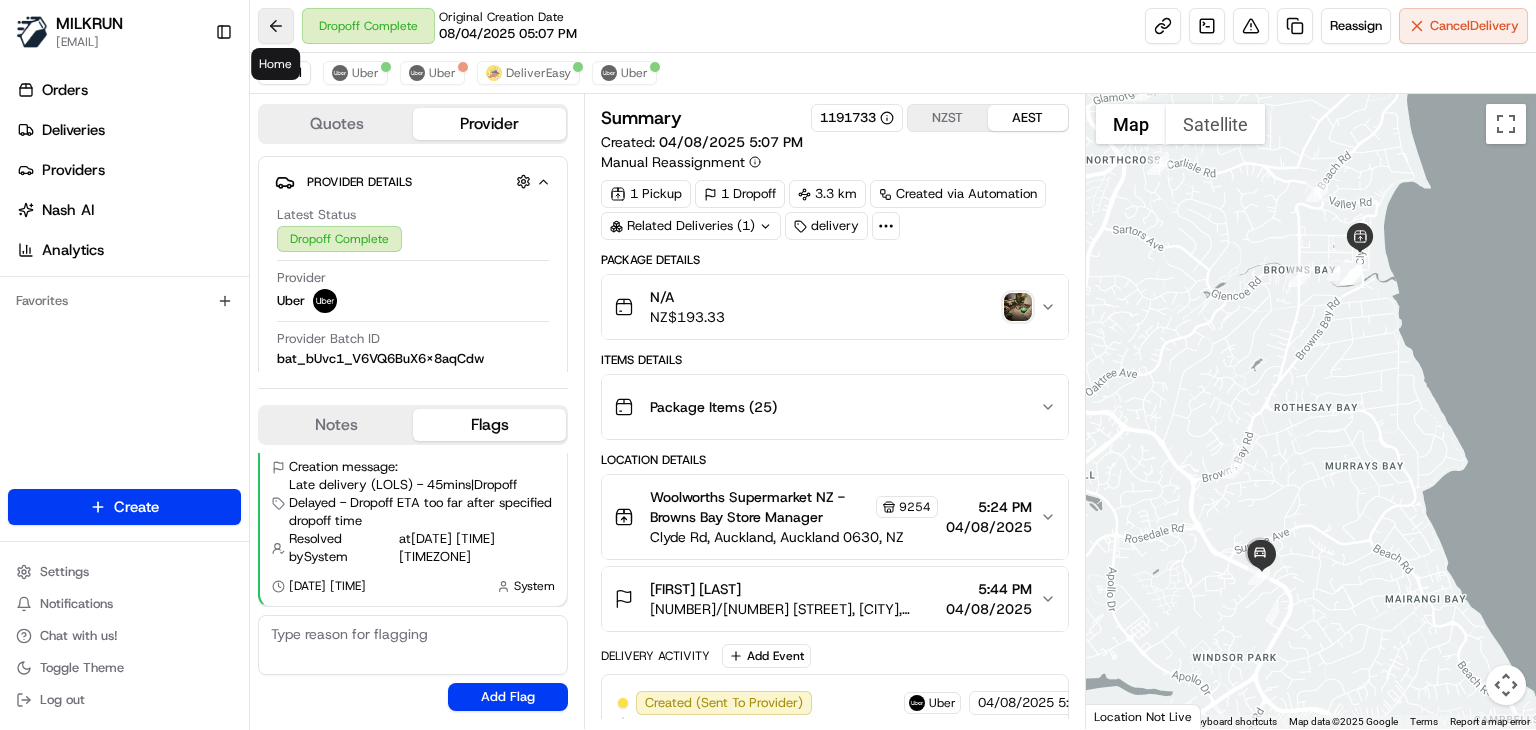 click at bounding box center (276, 26) 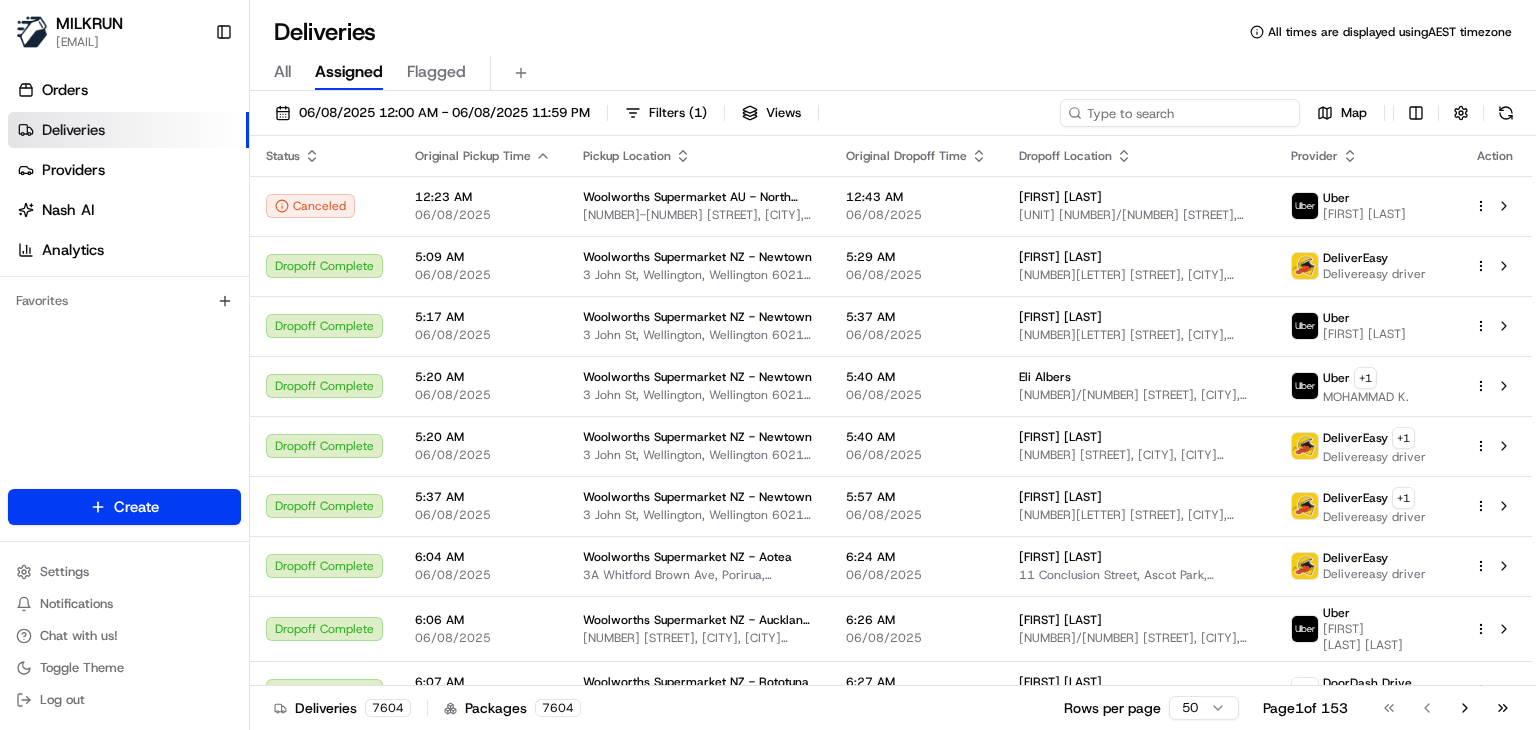 click at bounding box center (1180, 113) 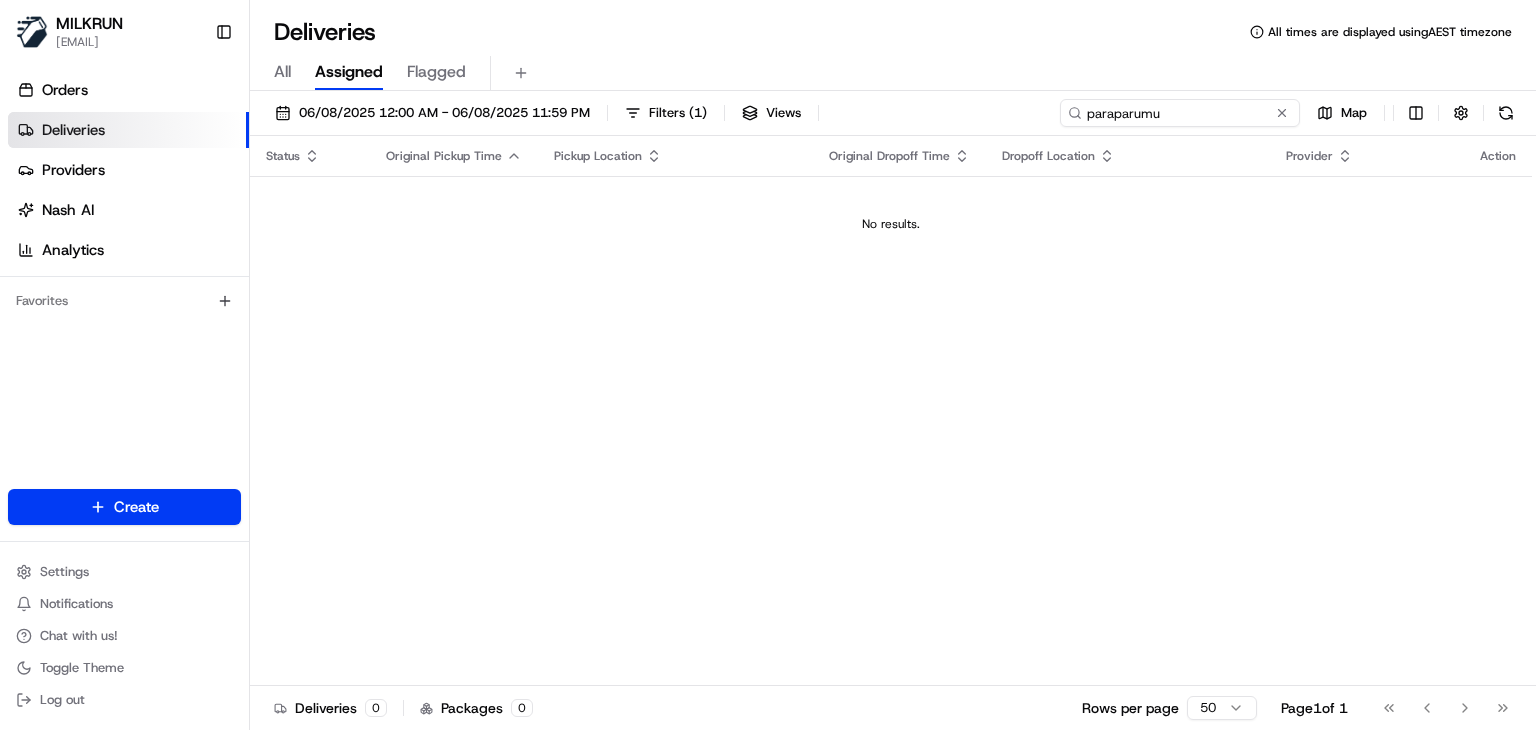click on "paraparumu" at bounding box center (1180, 113) 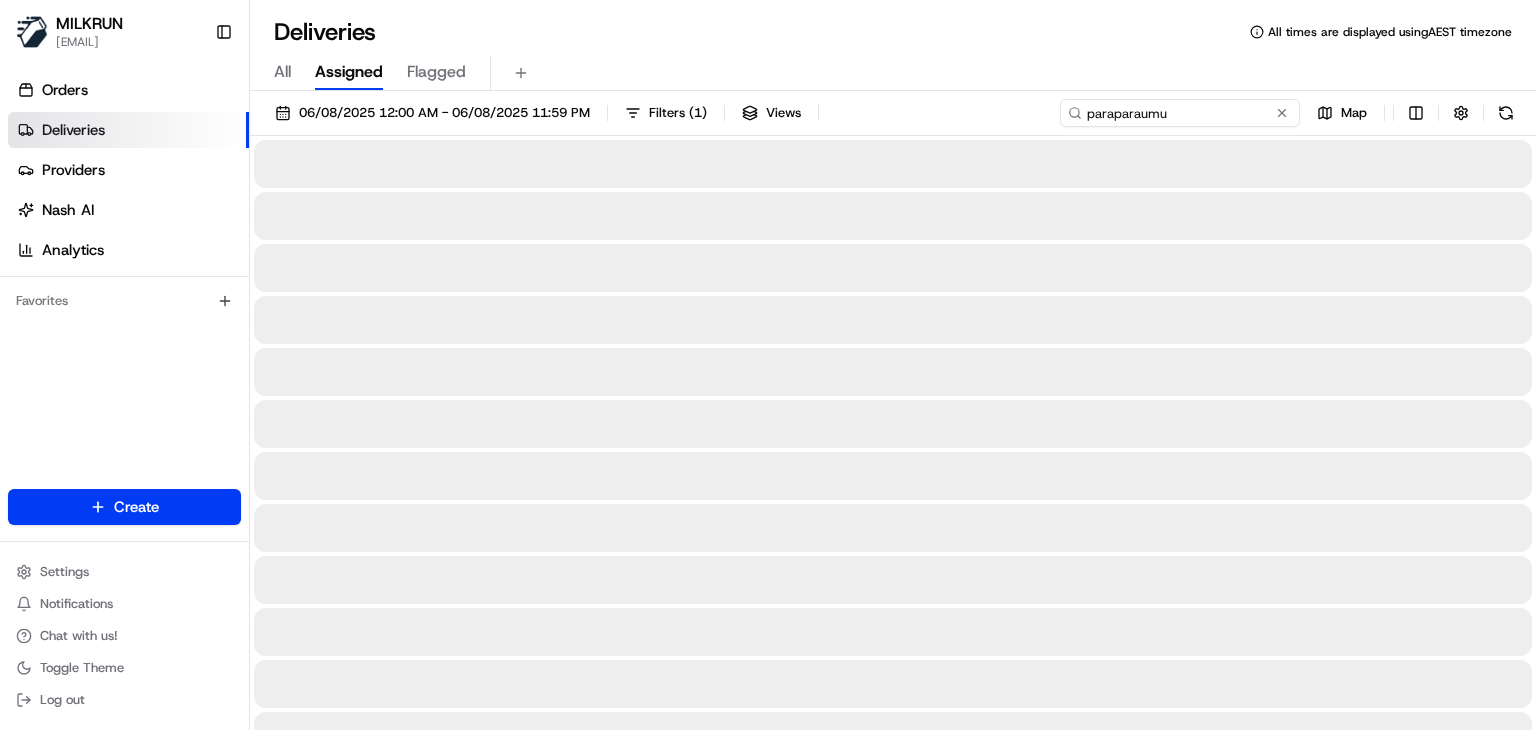 click on "paraparaumu" at bounding box center [1180, 113] 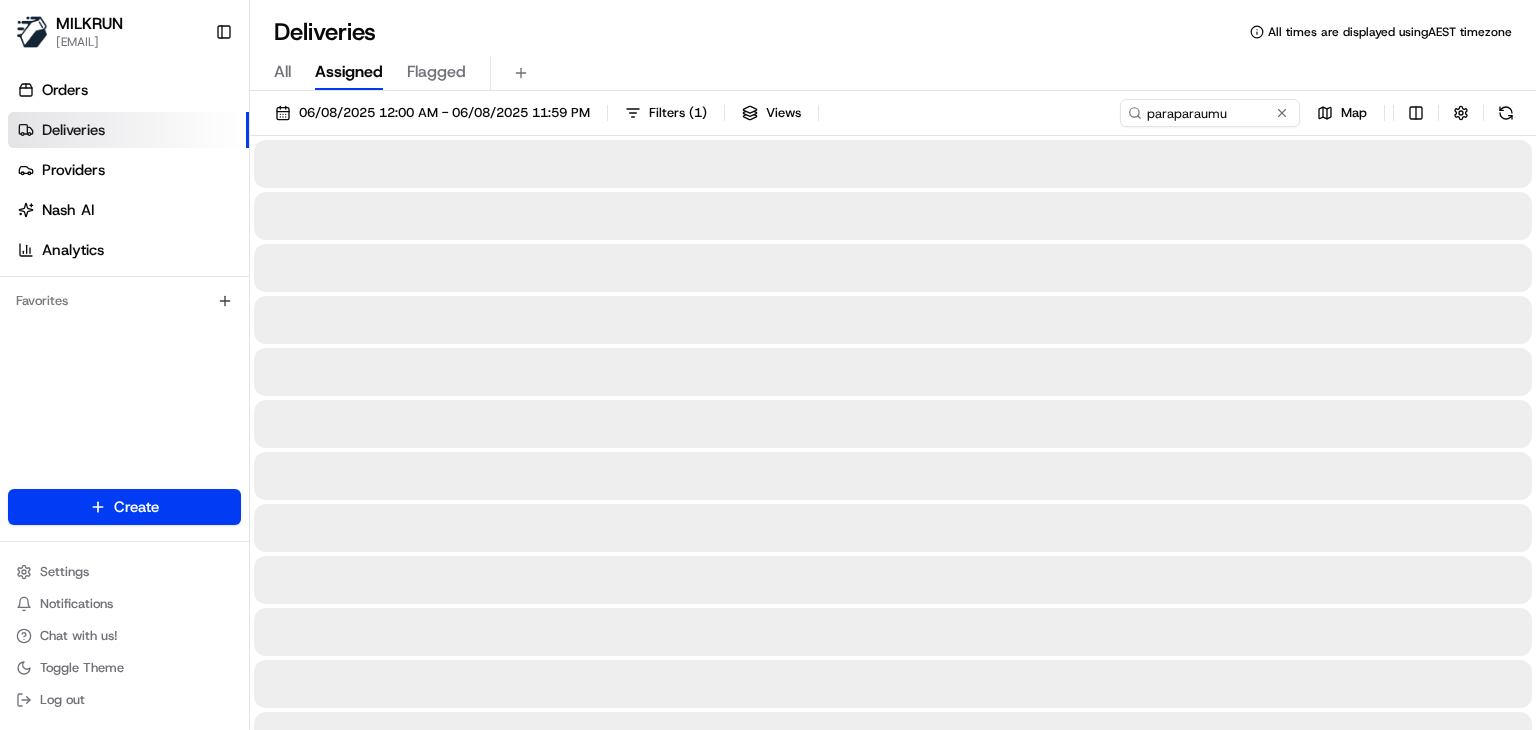 click on "All Assigned Flagged" at bounding box center (893, 73) 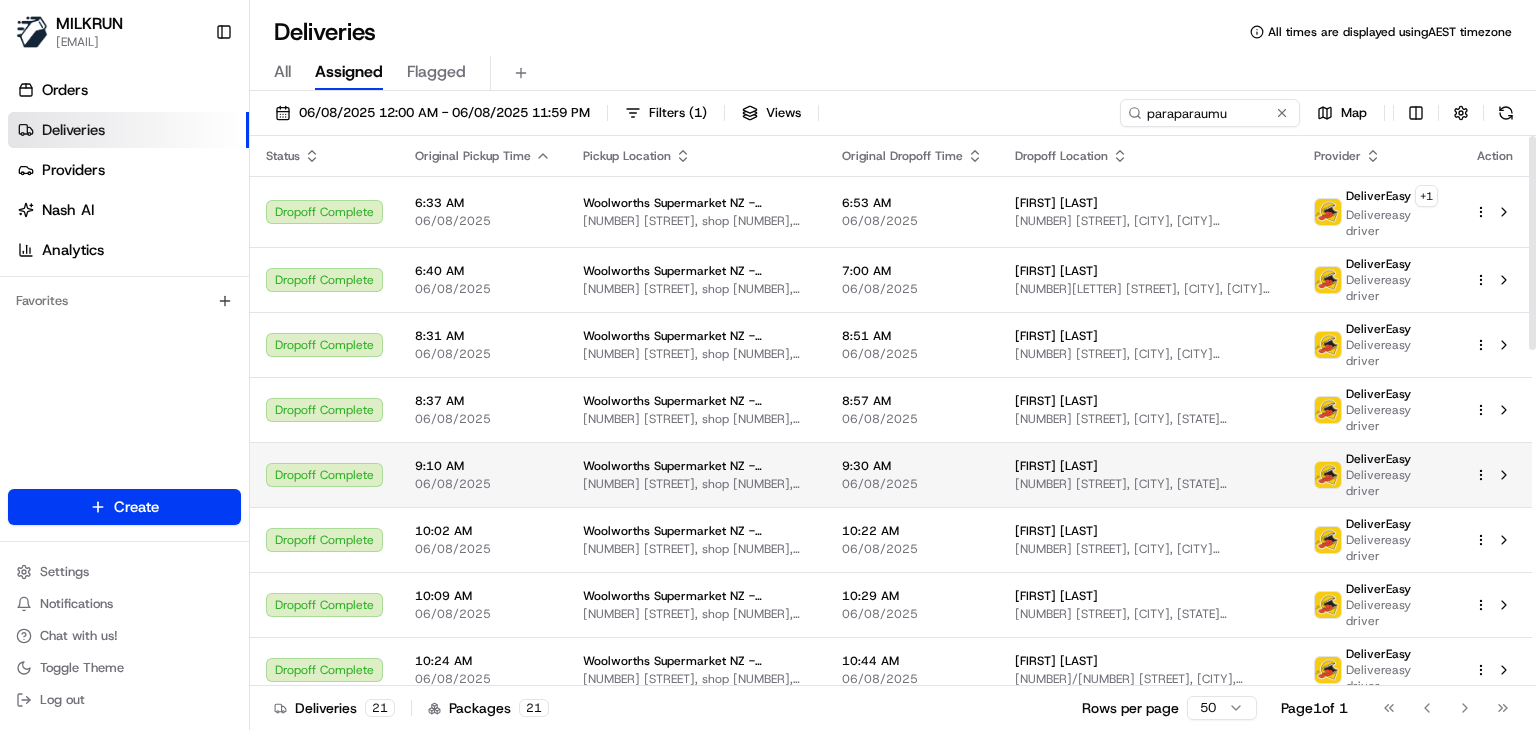 scroll, scrollTop: 861, scrollLeft: 0, axis: vertical 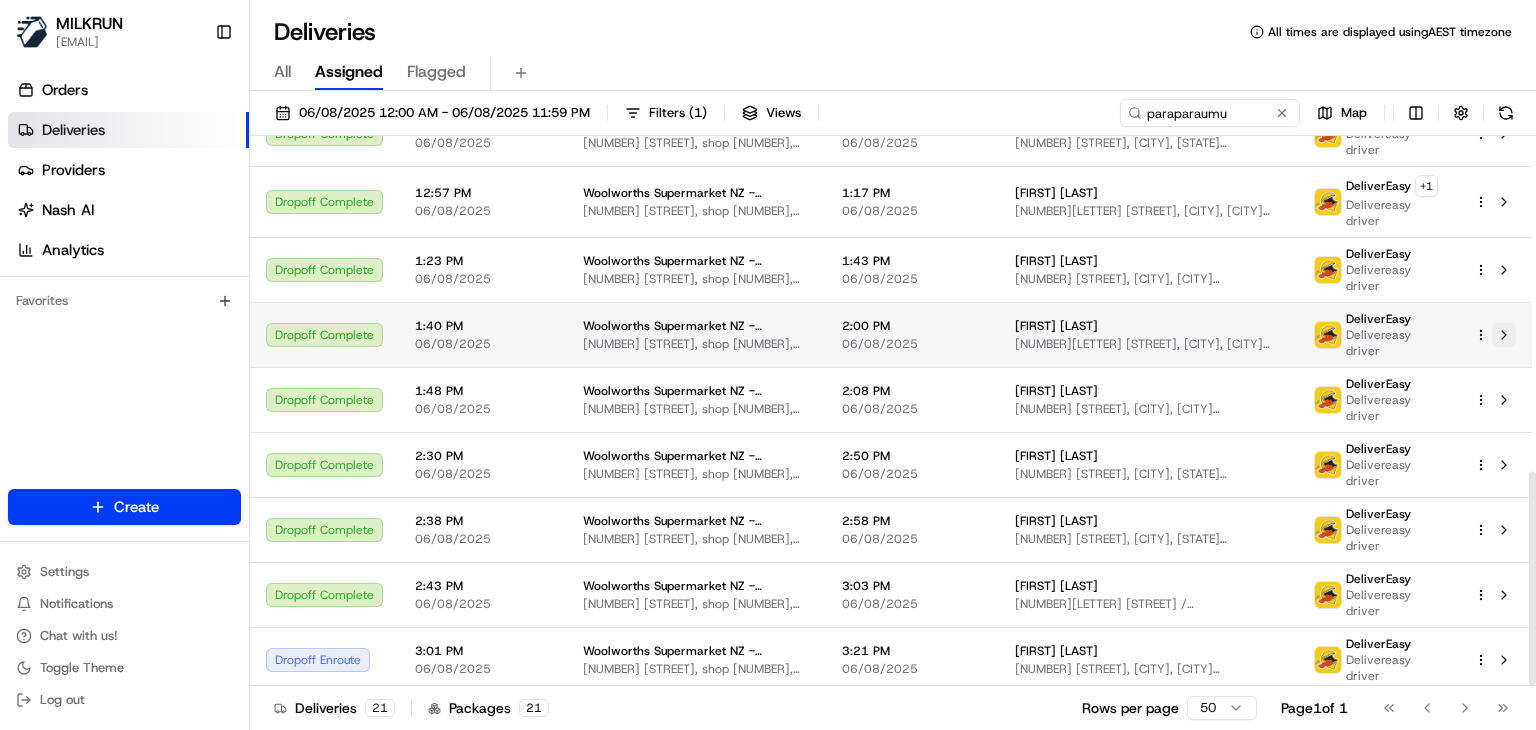 click at bounding box center (1504, 335) 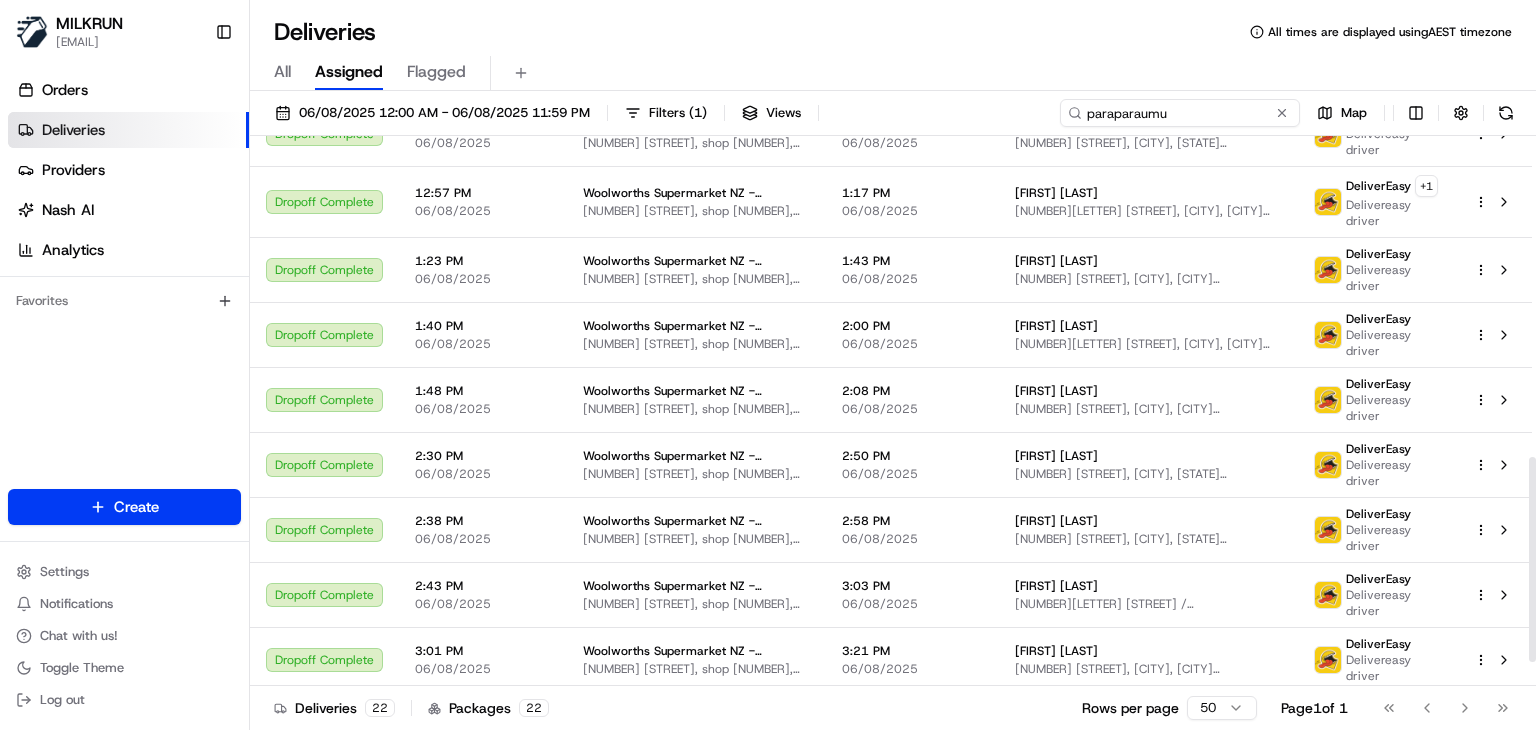 click on "paraparaumu" at bounding box center [1180, 113] 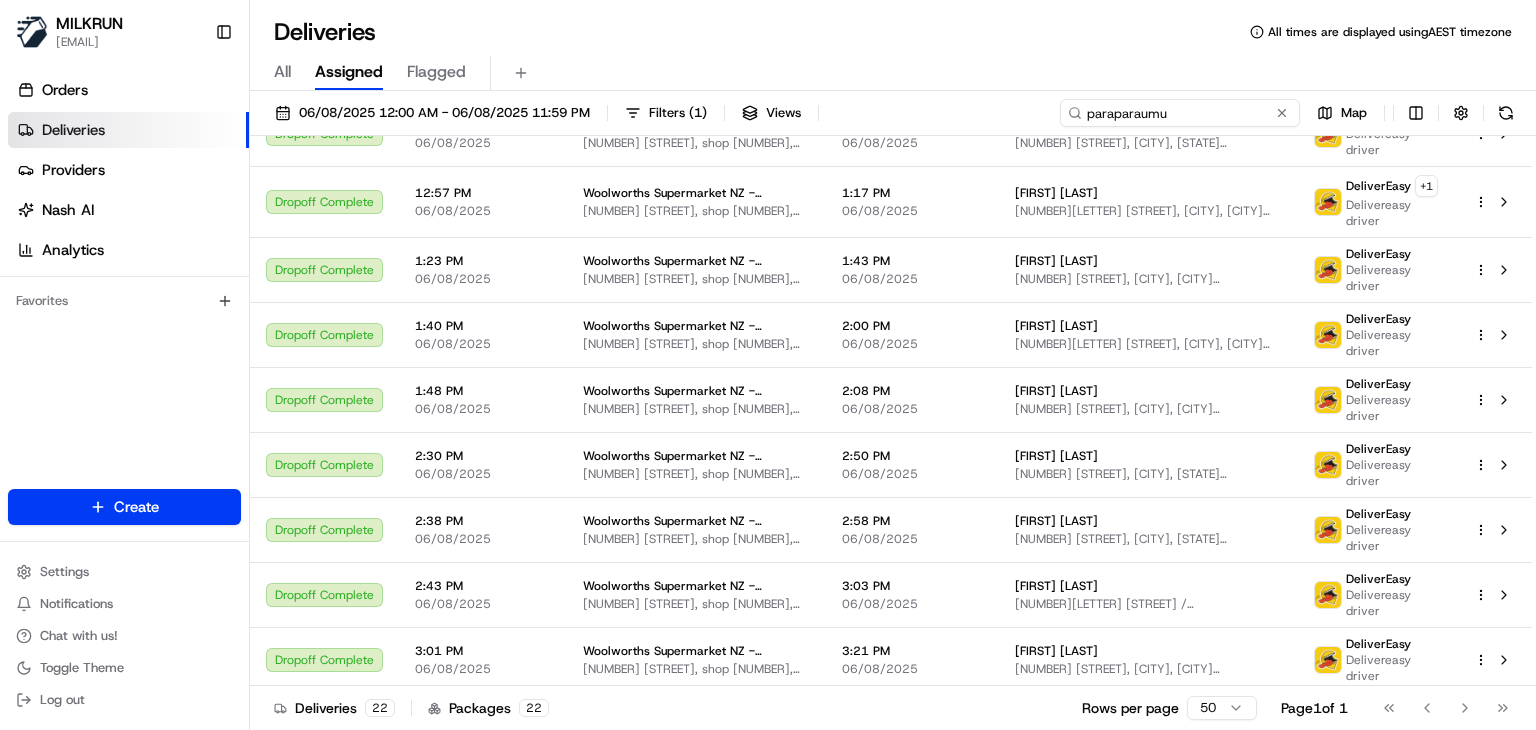 click on "paraparaumu" at bounding box center [1180, 113] 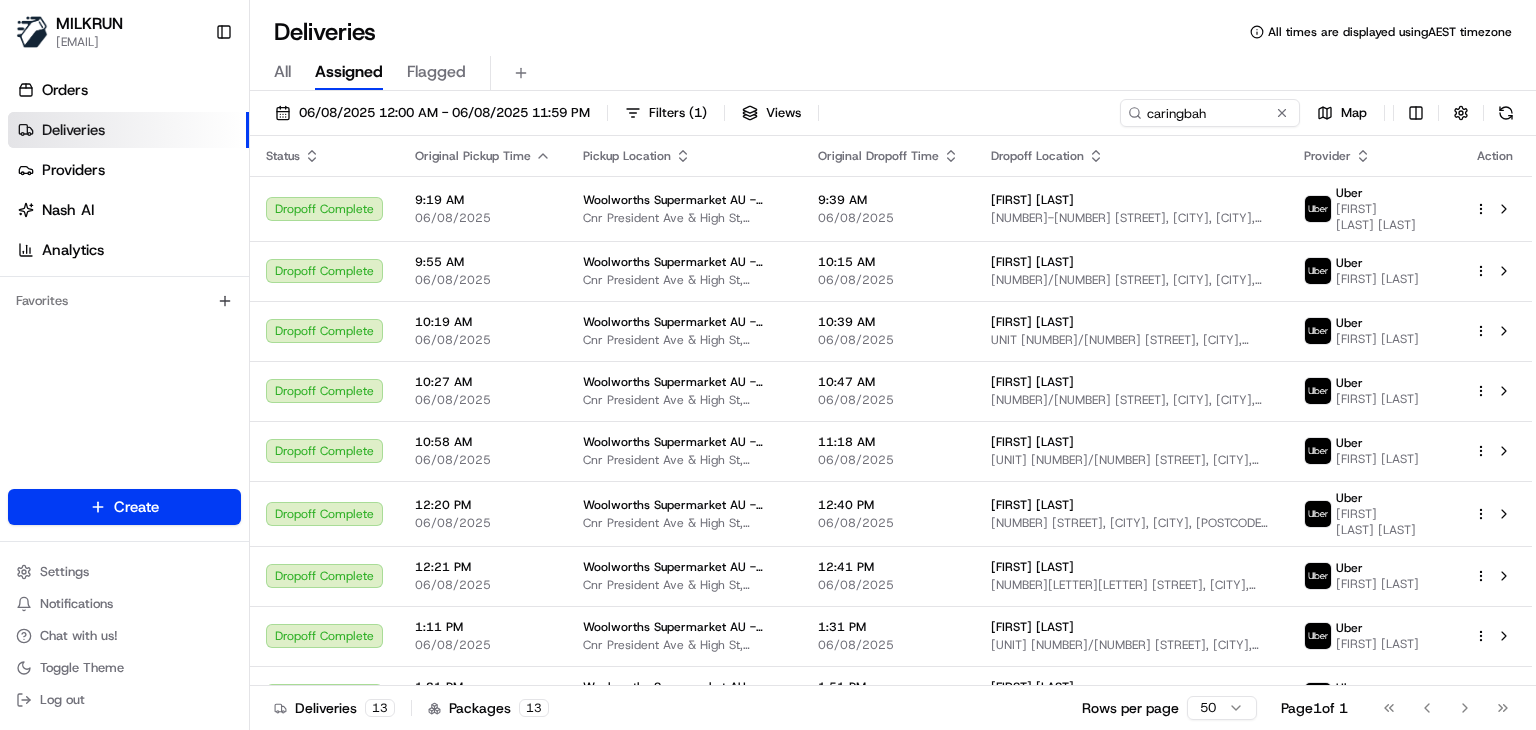 click on "All Assigned Flagged" at bounding box center [893, 69] 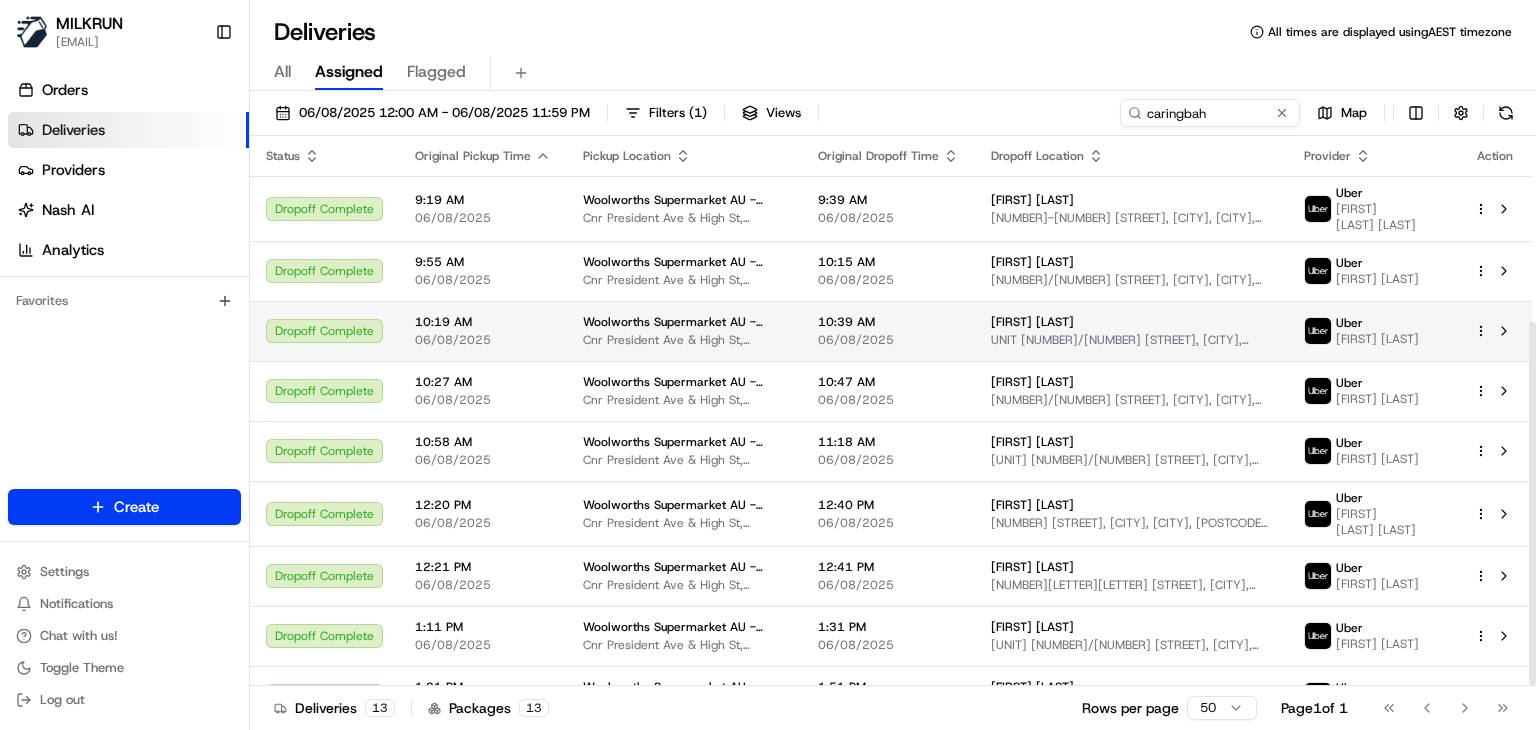 scroll, scrollTop: 280, scrollLeft: 0, axis: vertical 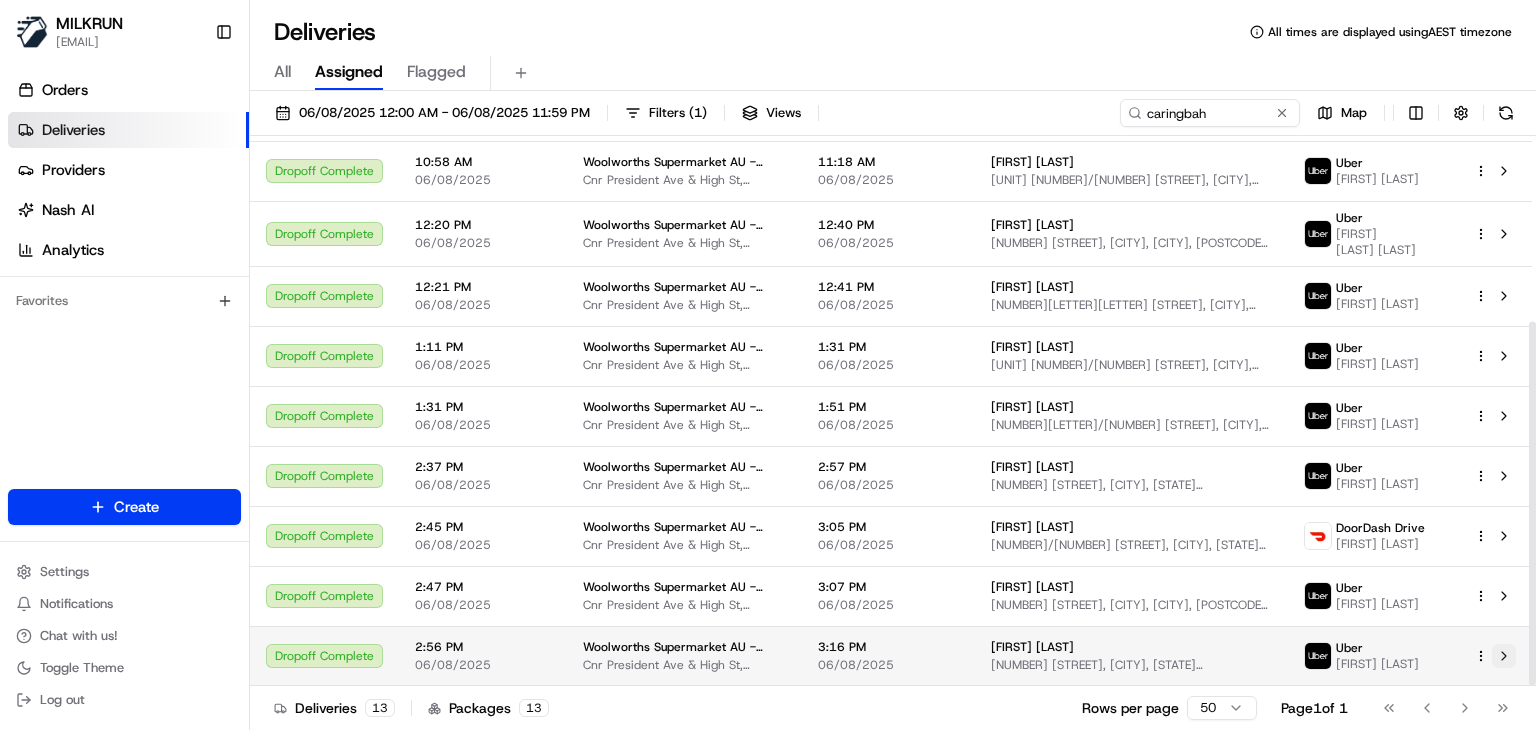 click at bounding box center (1504, 656) 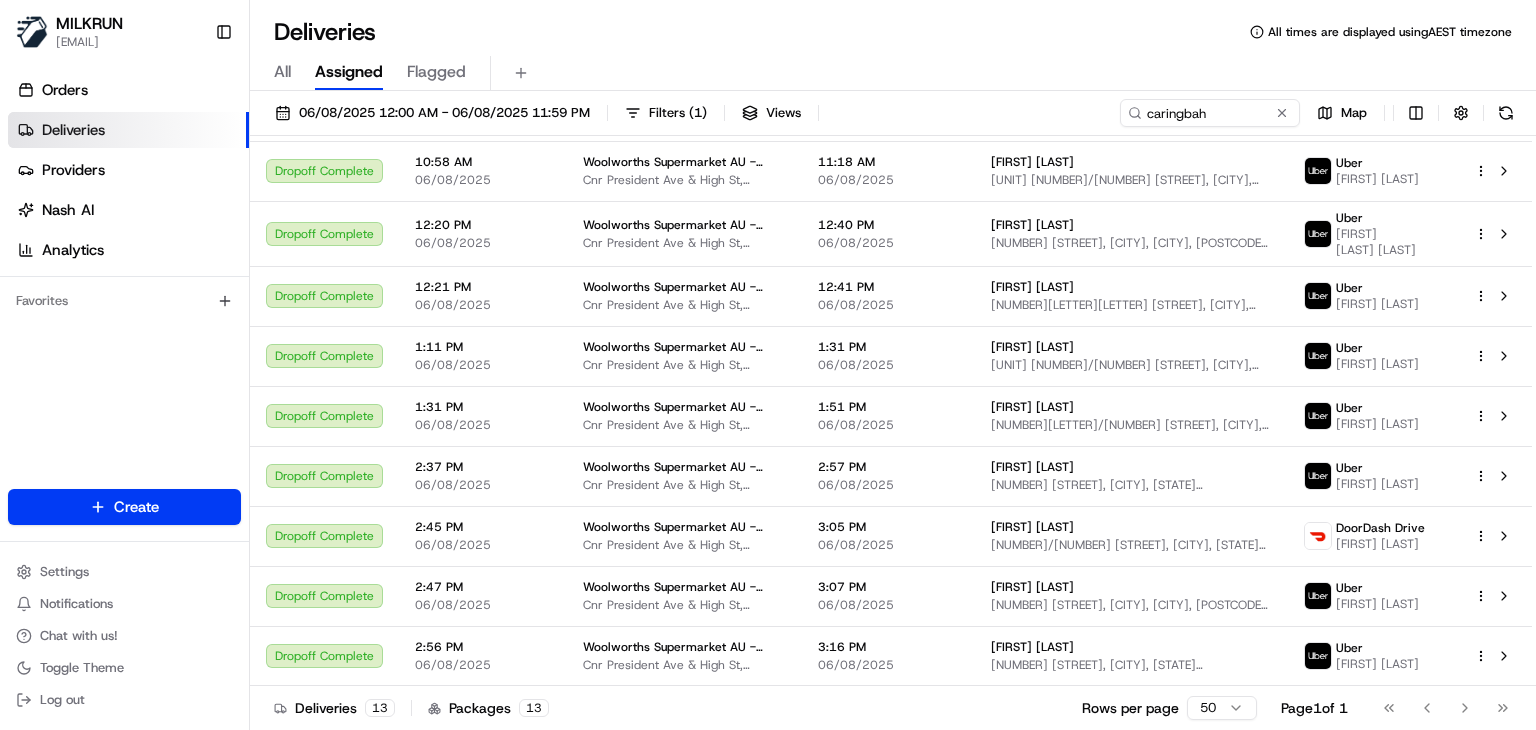 click on "All Assigned Flagged" at bounding box center (893, 73) 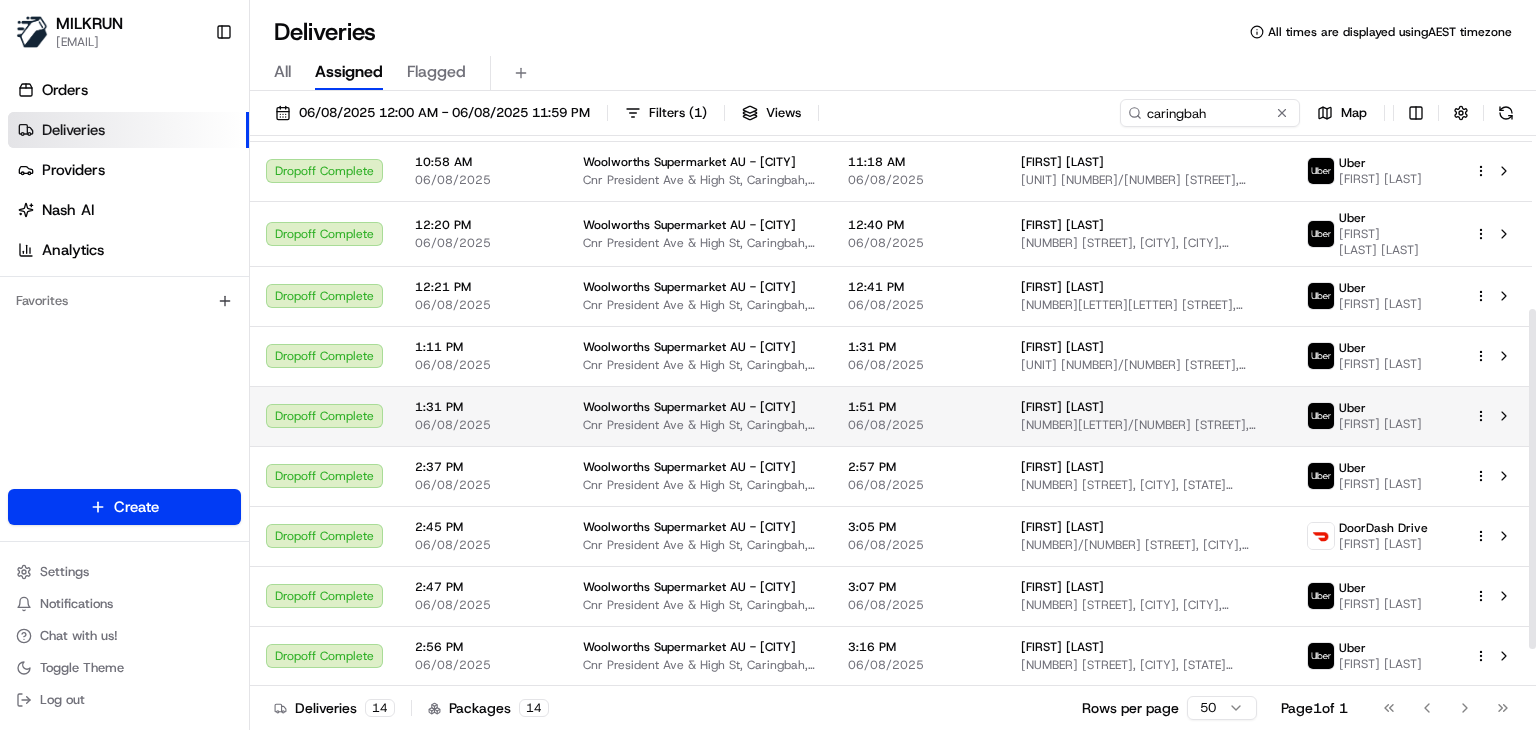 scroll, scrollTop: 340, scrollLeft: 0, axis: vertical 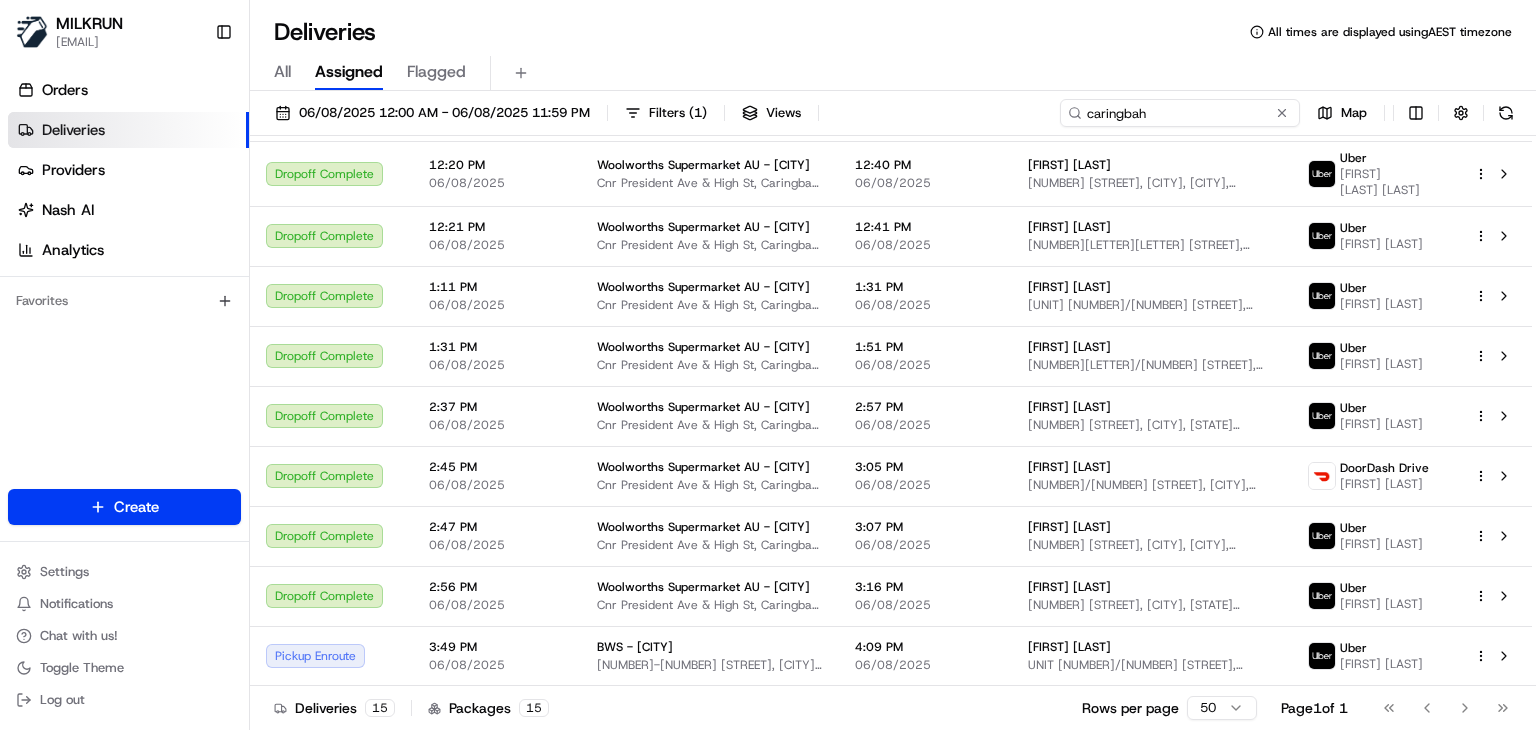 click on "caringbah" at bounding box center [1180, 113] 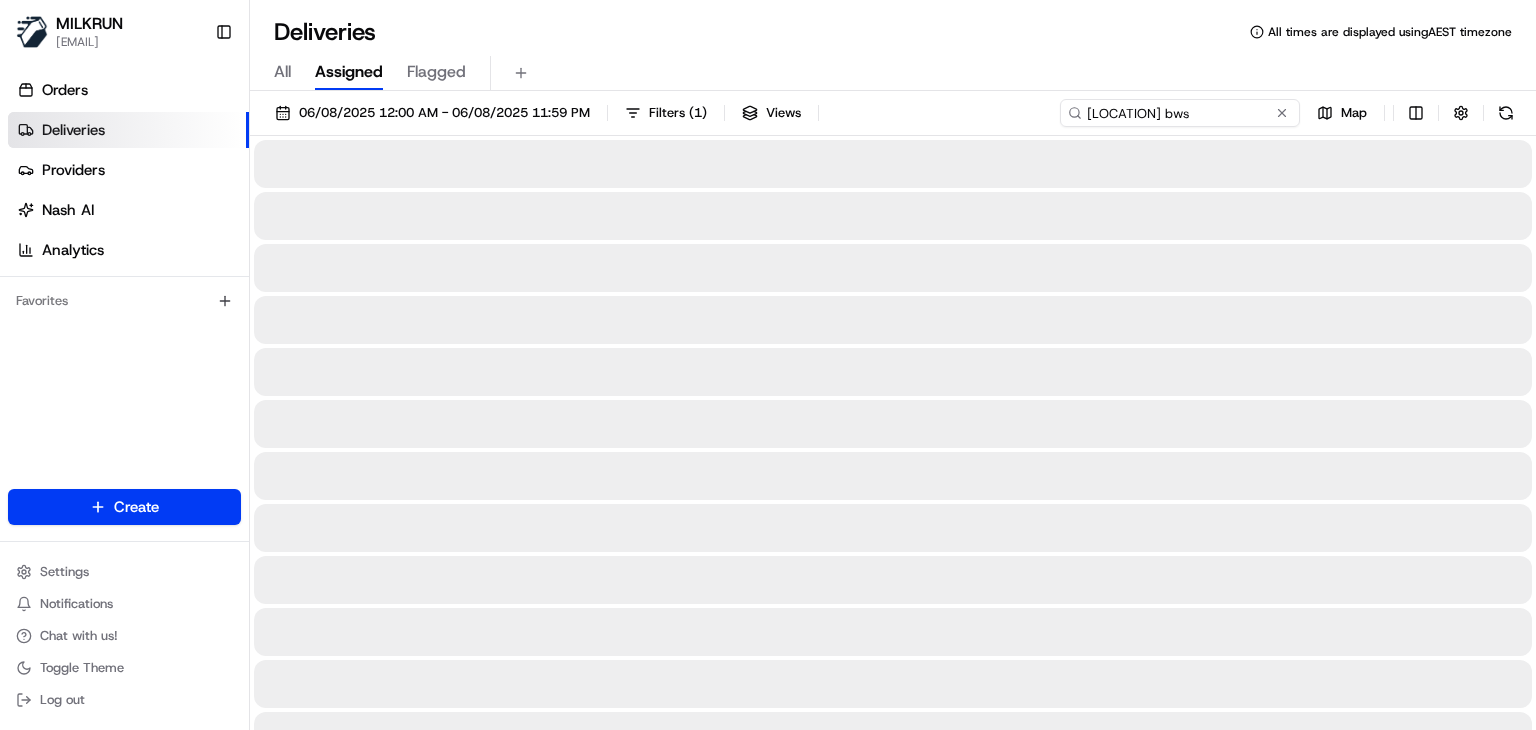 type on "bondi beach bws" 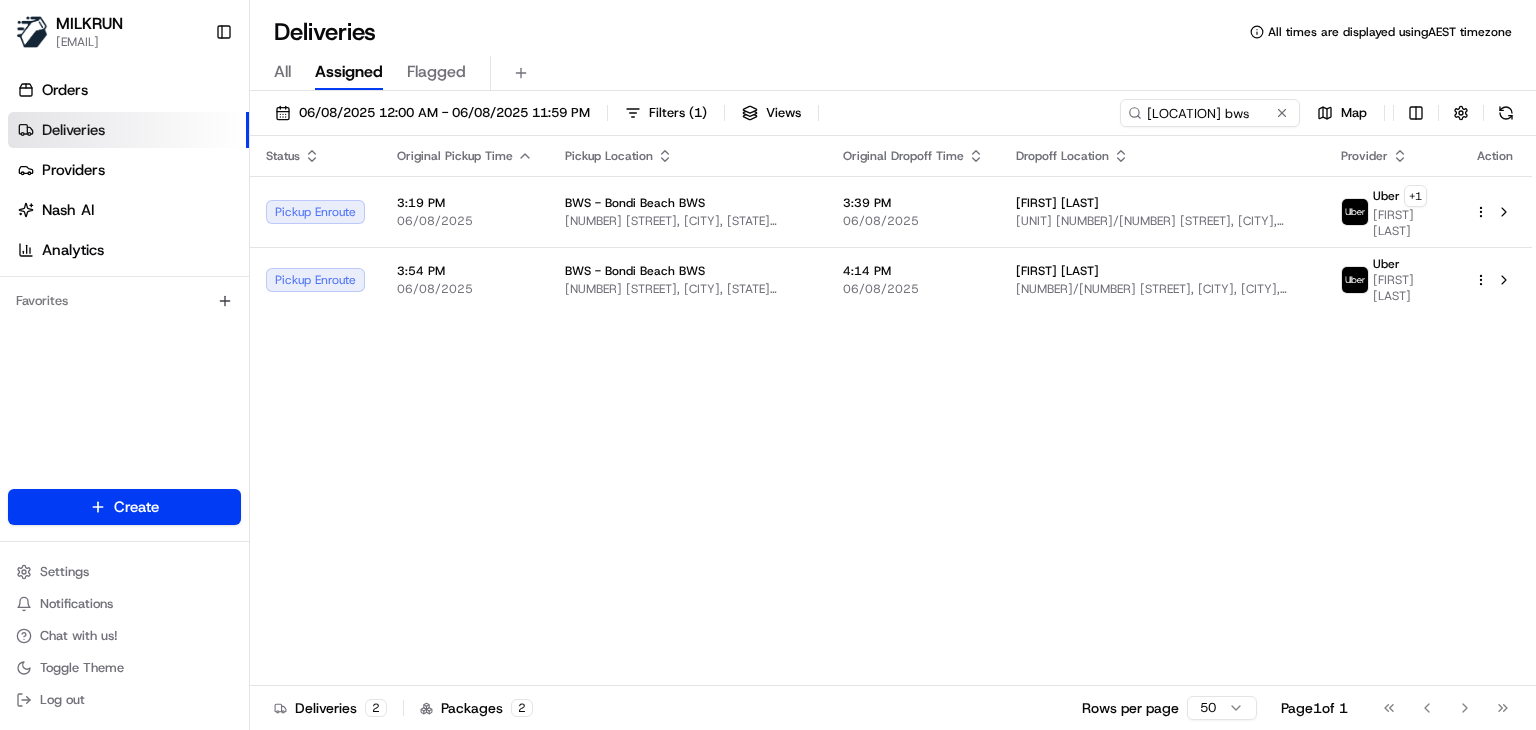 click on "All Assigned Flagged" at bounding box center (893, 73) 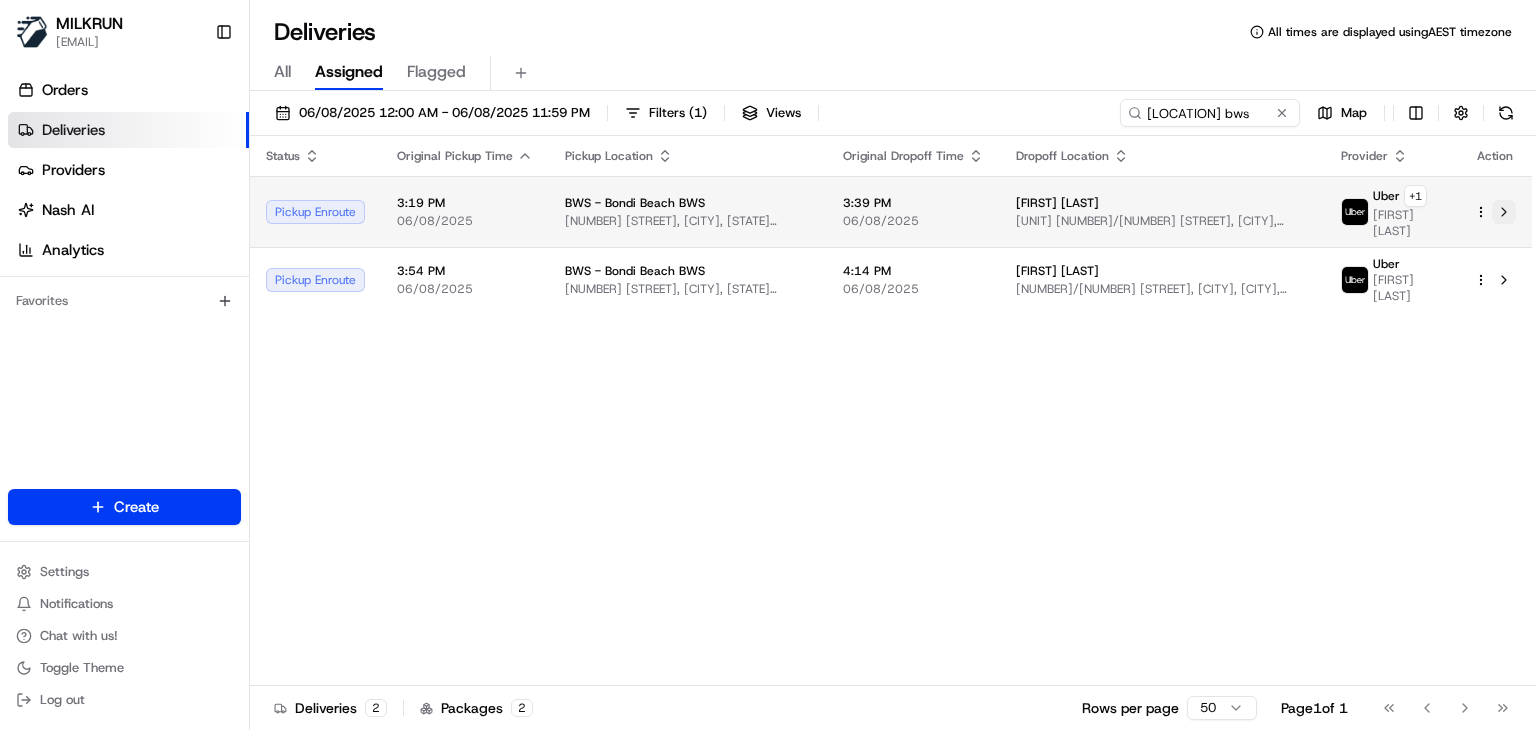 click at bounding box center (1504, 212) 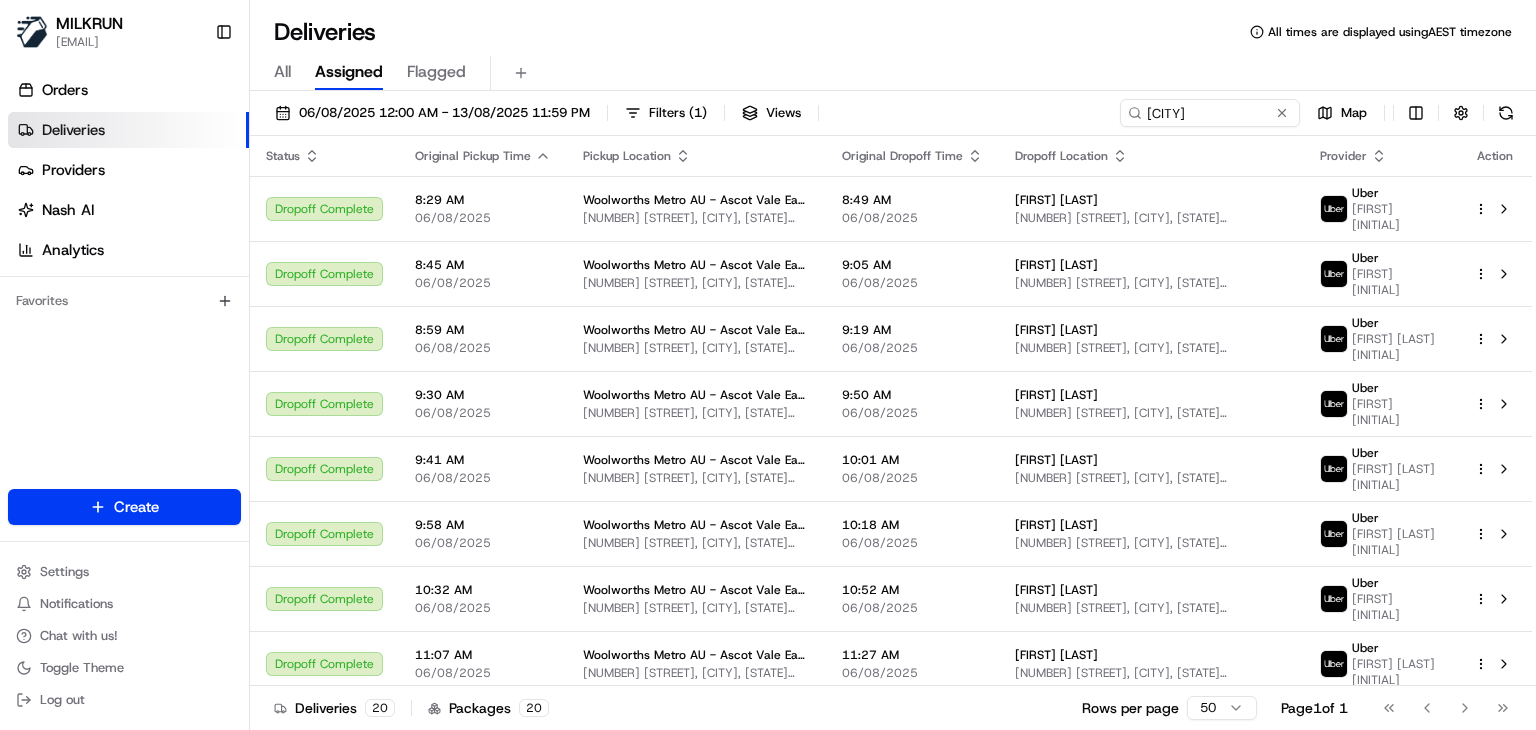 scroll, scrollTop: 0, scrollLeft: 0, axis: both 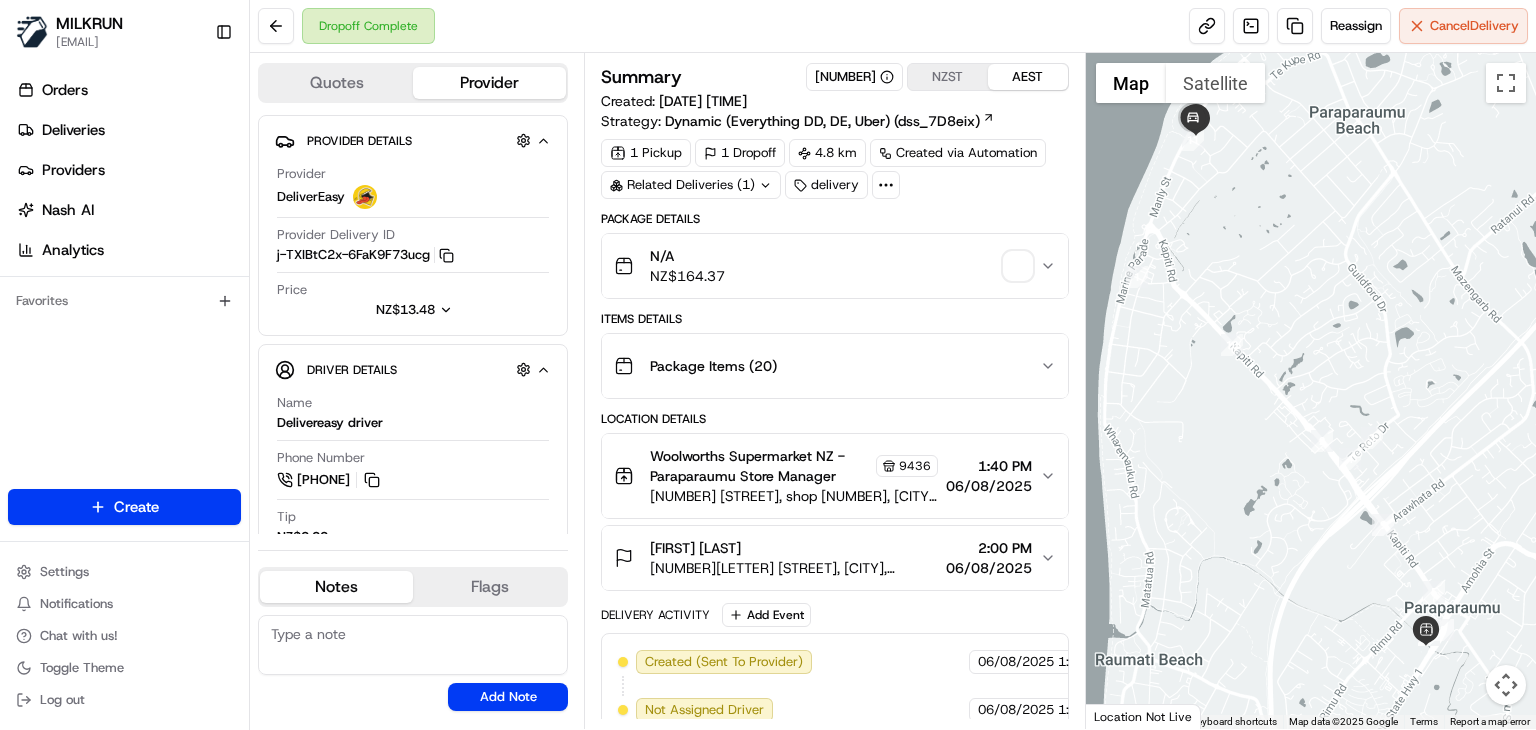 click at bounding box center (1018, 266) 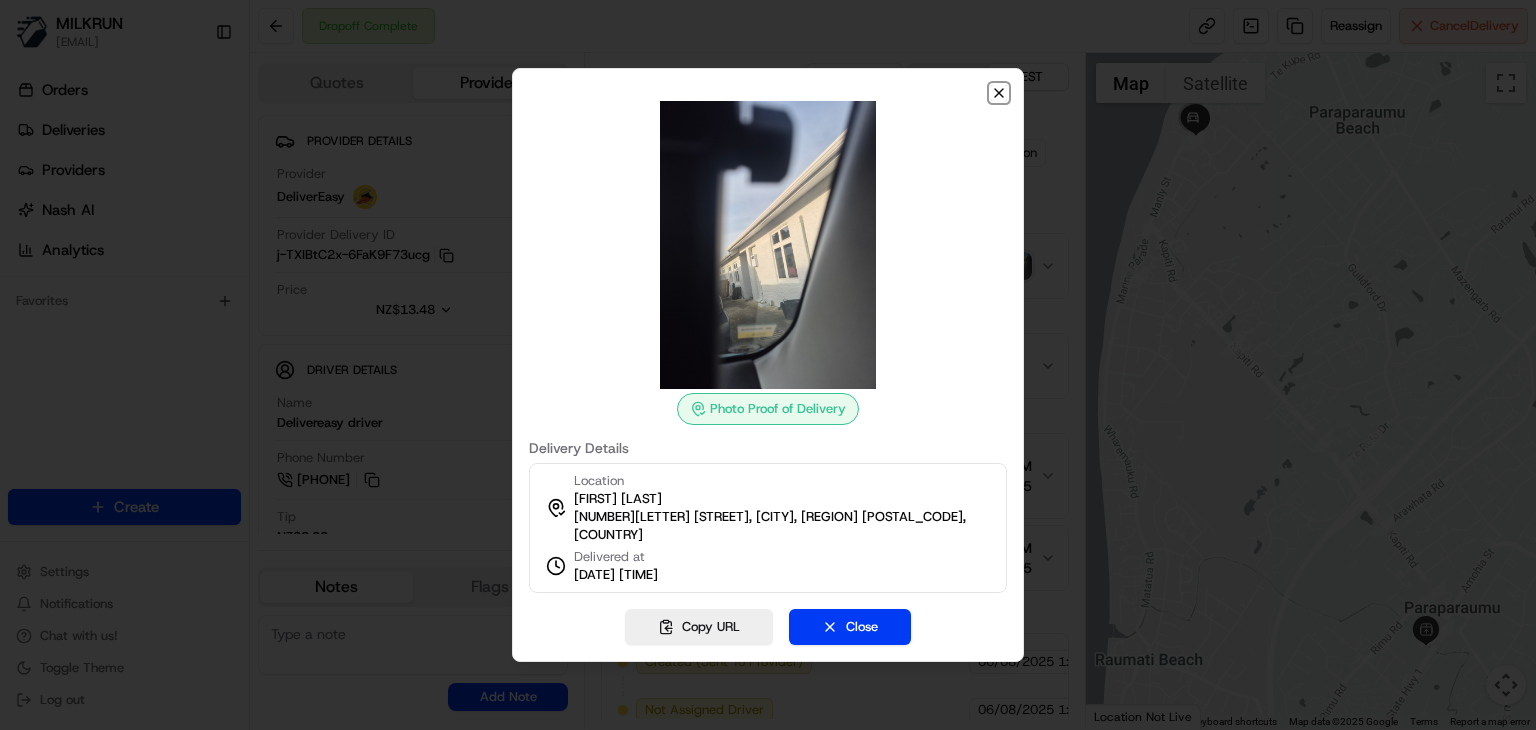 click 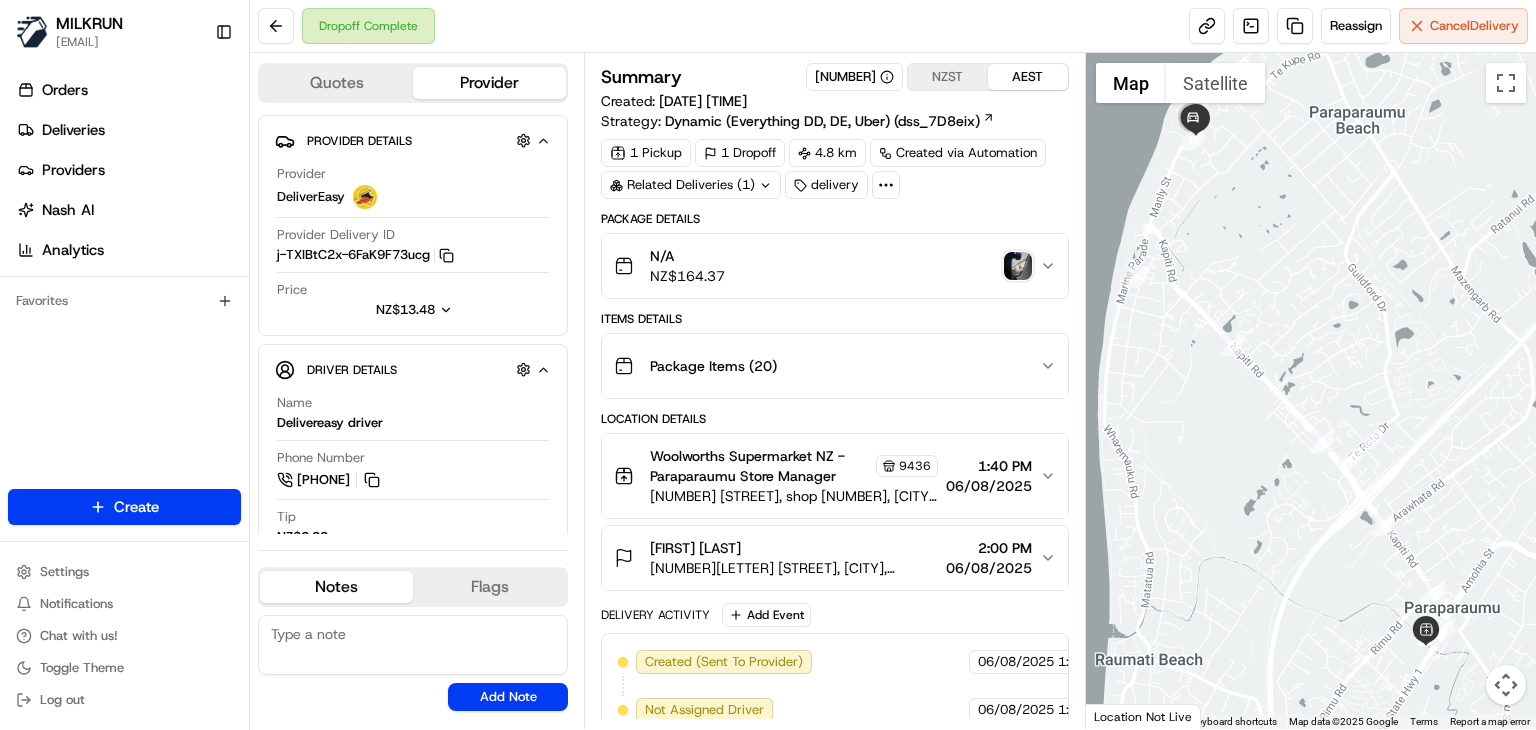 click at bounding box center [1018, 266] 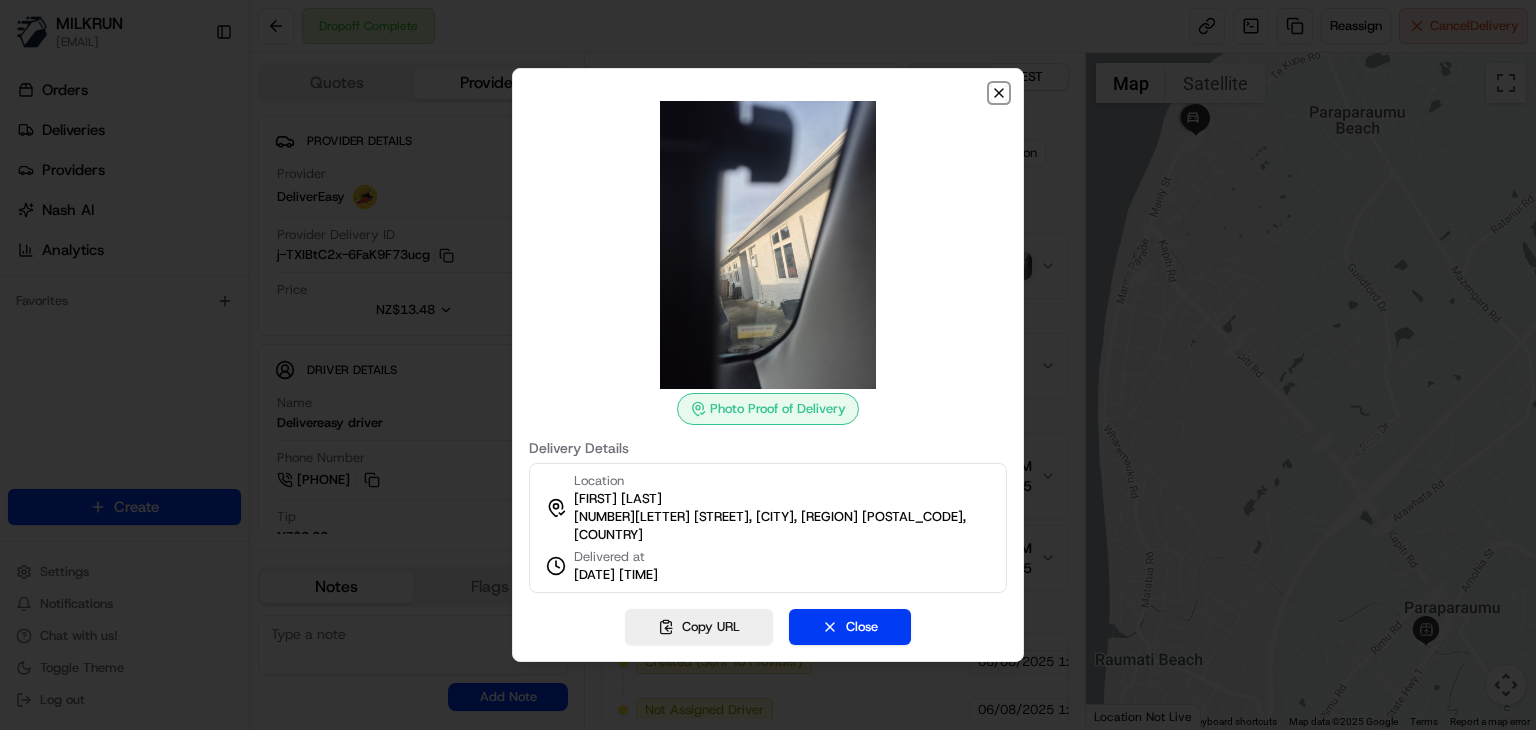 click 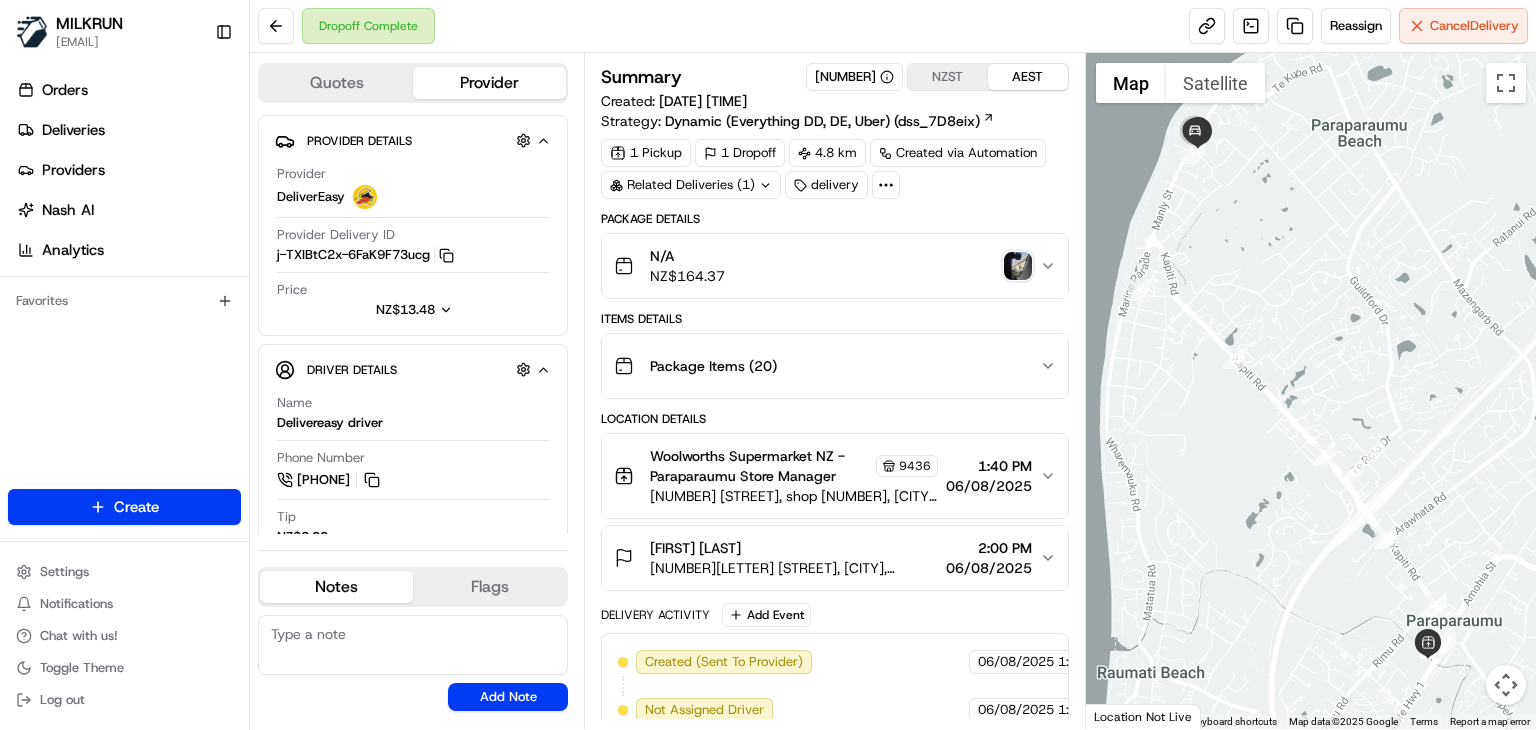 drag, startPoint x: 1311, startPoint y: 271, endPoint x: 1314, endPoint y: 394, distance: 123.03658 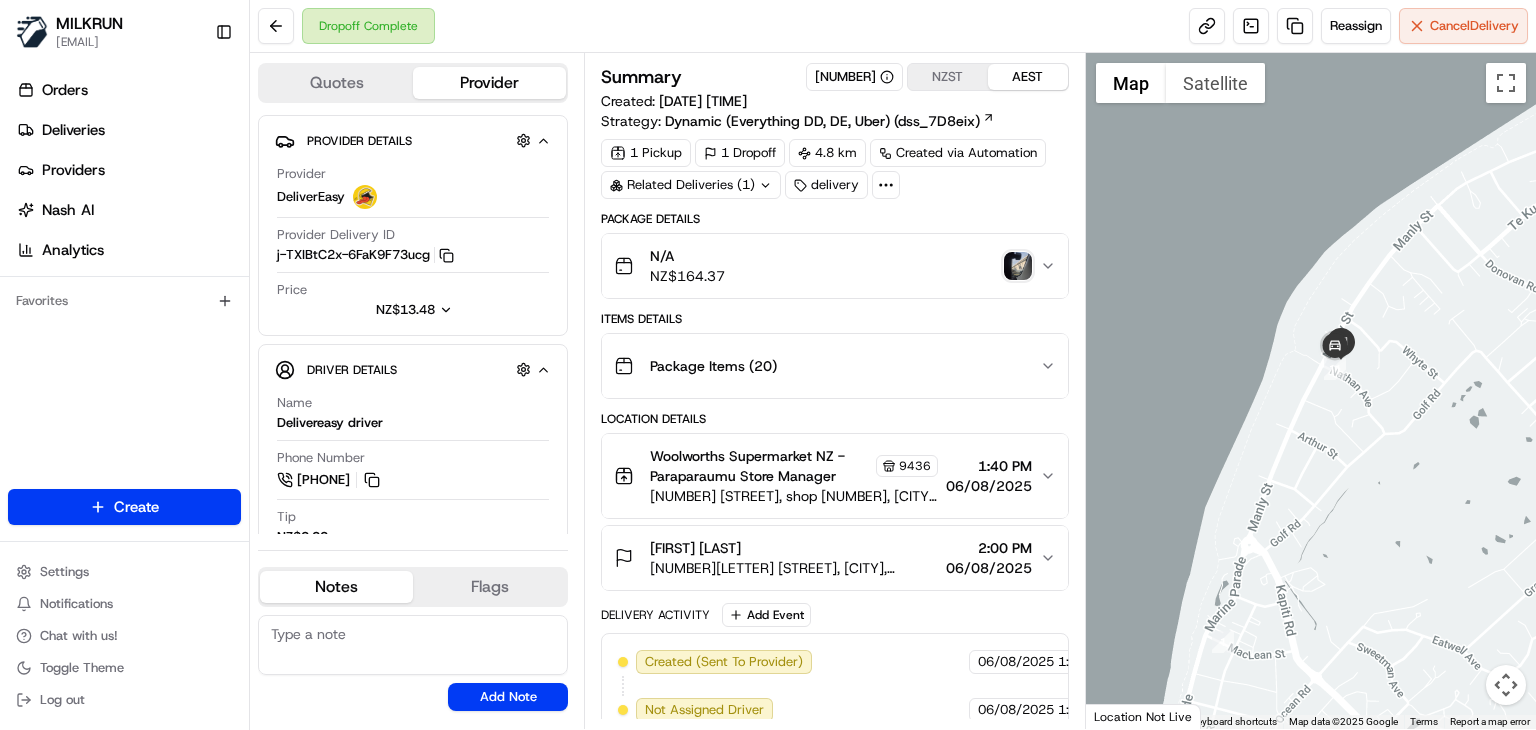 drag, startPoint x: 1320, startPoint y: 309, endPoint x: 1290, endPoint y: 453, distance: 147.09181 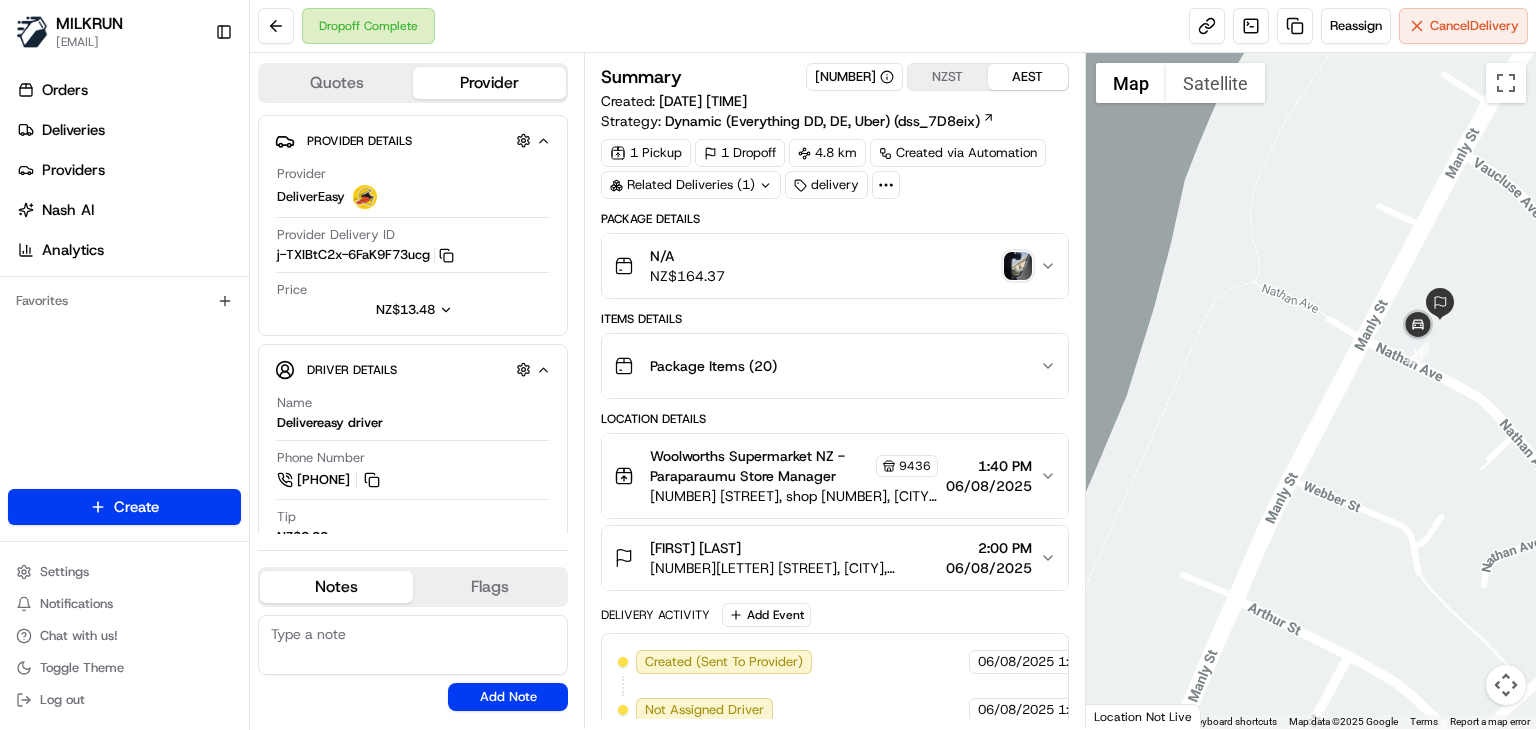 drag, startPoint x: 1364, startPoint y: 460, endPoint x: 1204, endPoint y: 513, distance: 168.5497 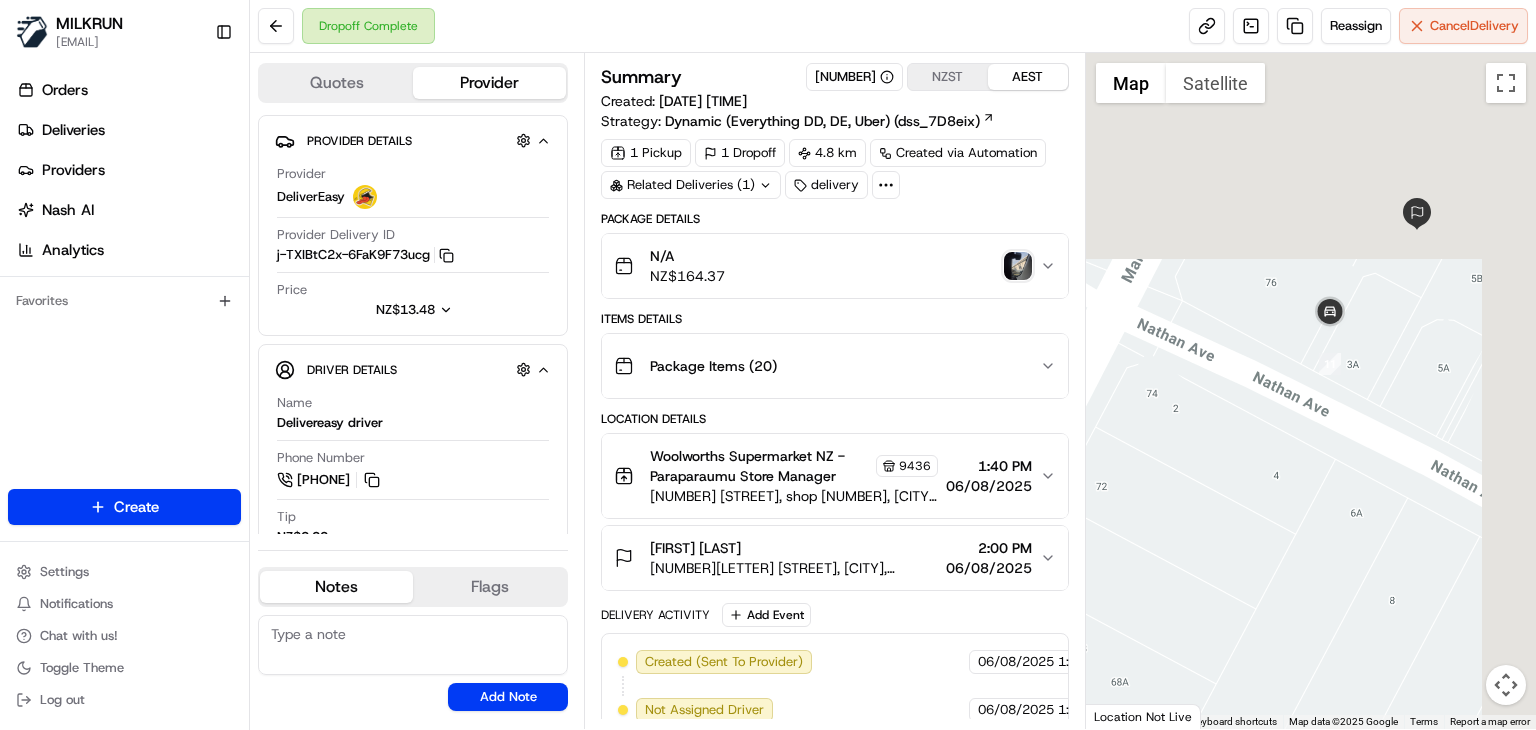 drag, startPoint x: 1337, startPoint y: 331, endPoint x: 1220, endPoint y: 581, distance: 276.02356 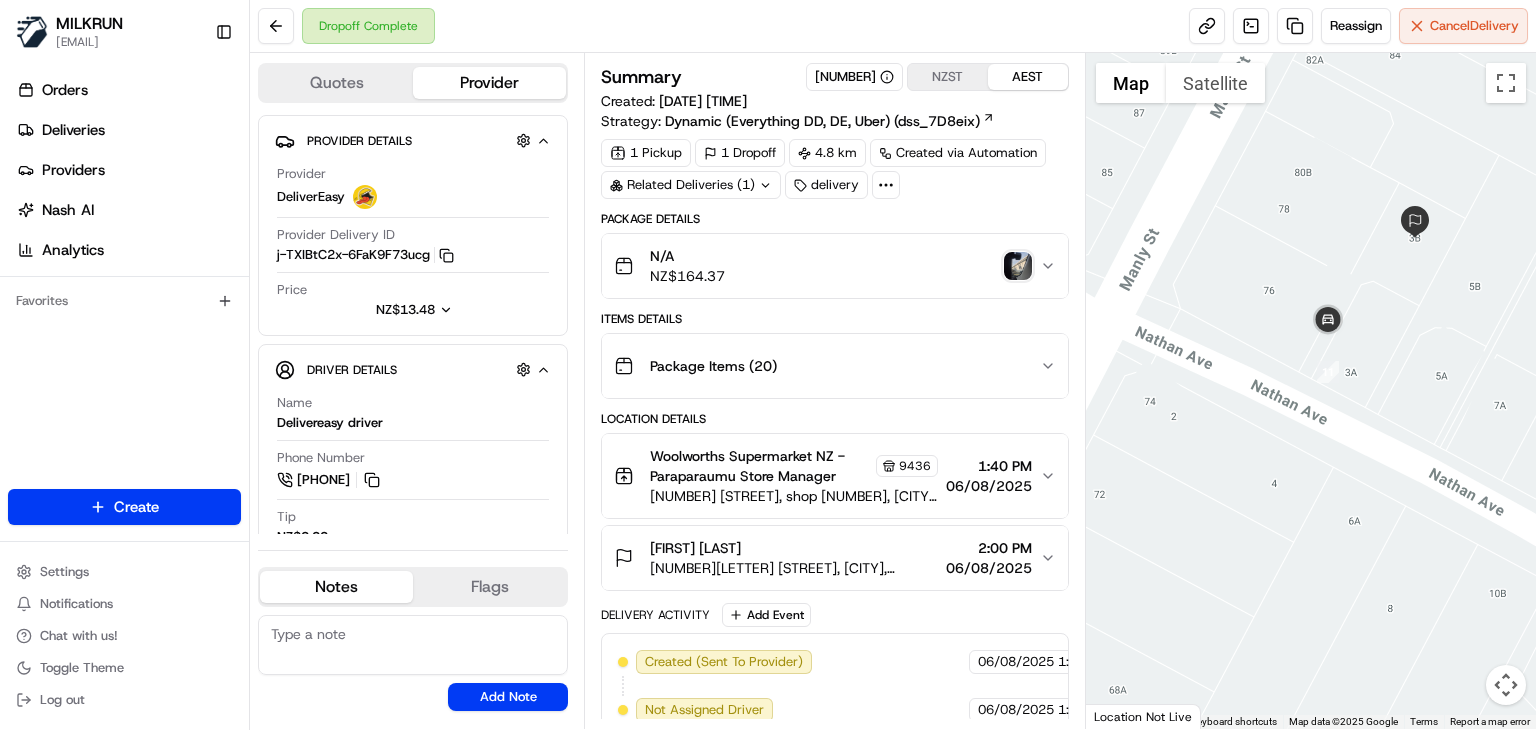 drag, startPoint x: 1239, startPoint y: 405, endPoint x: 1204, endPoint y: 465, distance: 69.46222 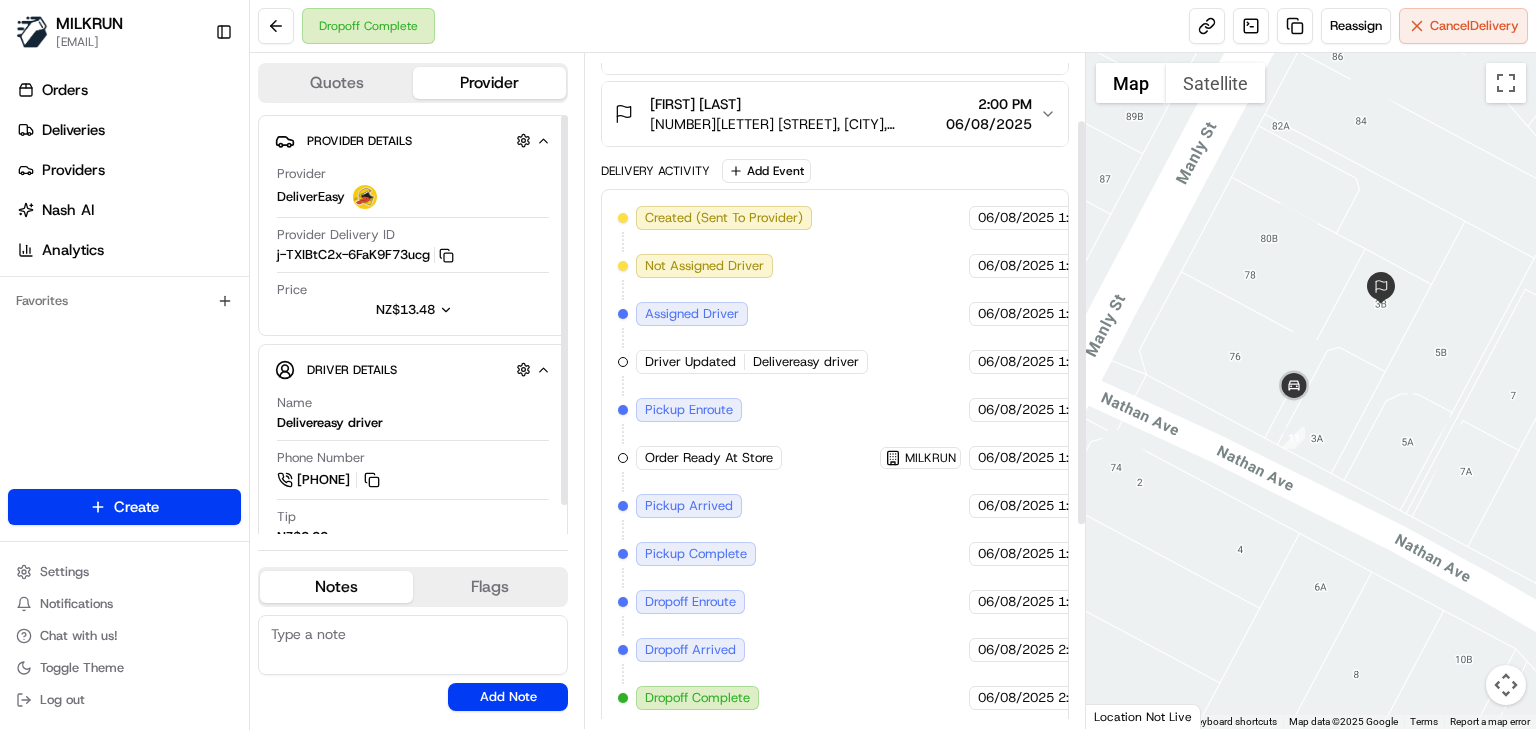 scroll, scrollTop: 0, scrollLeft: 0, axis: both 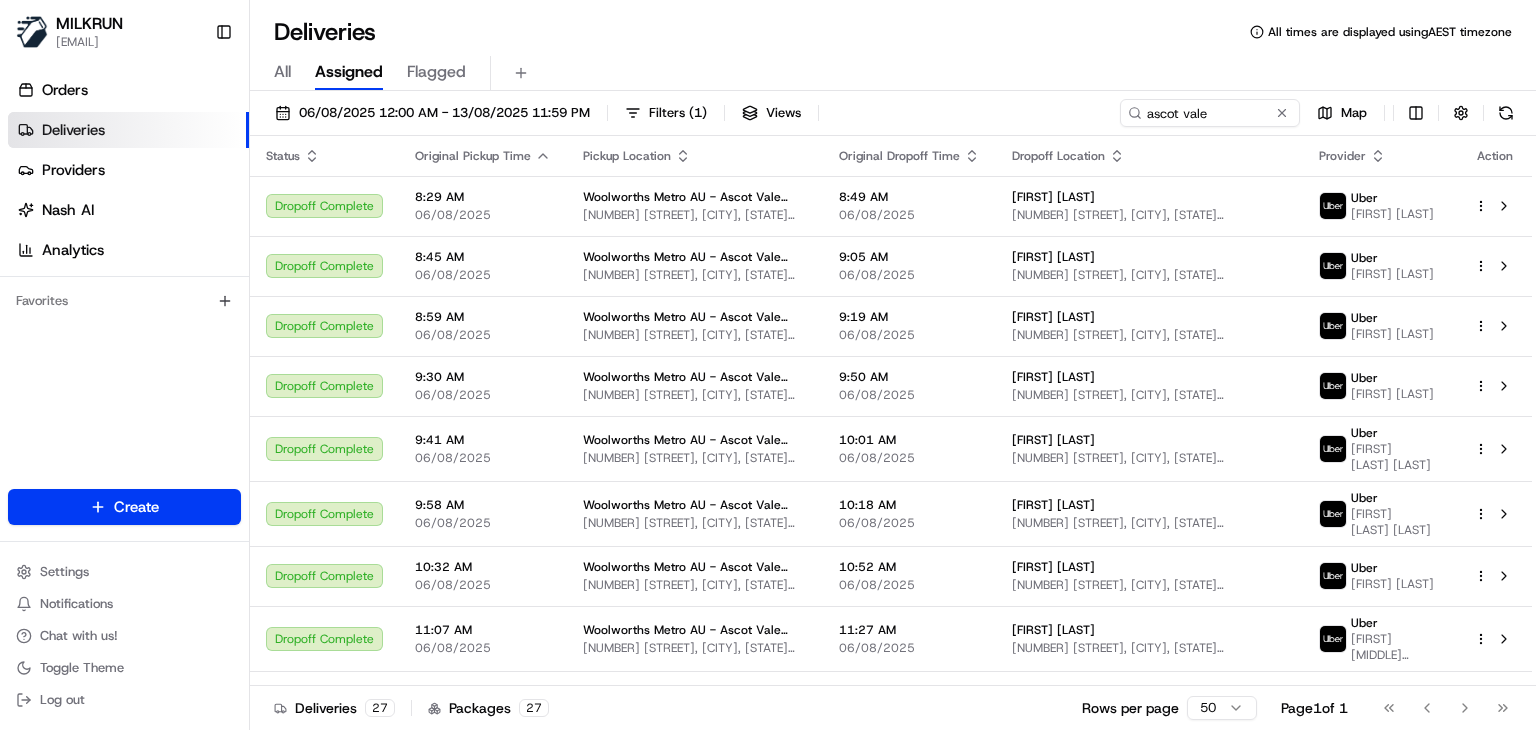 click on "ascot vale" at bounding box center (1210, 113) 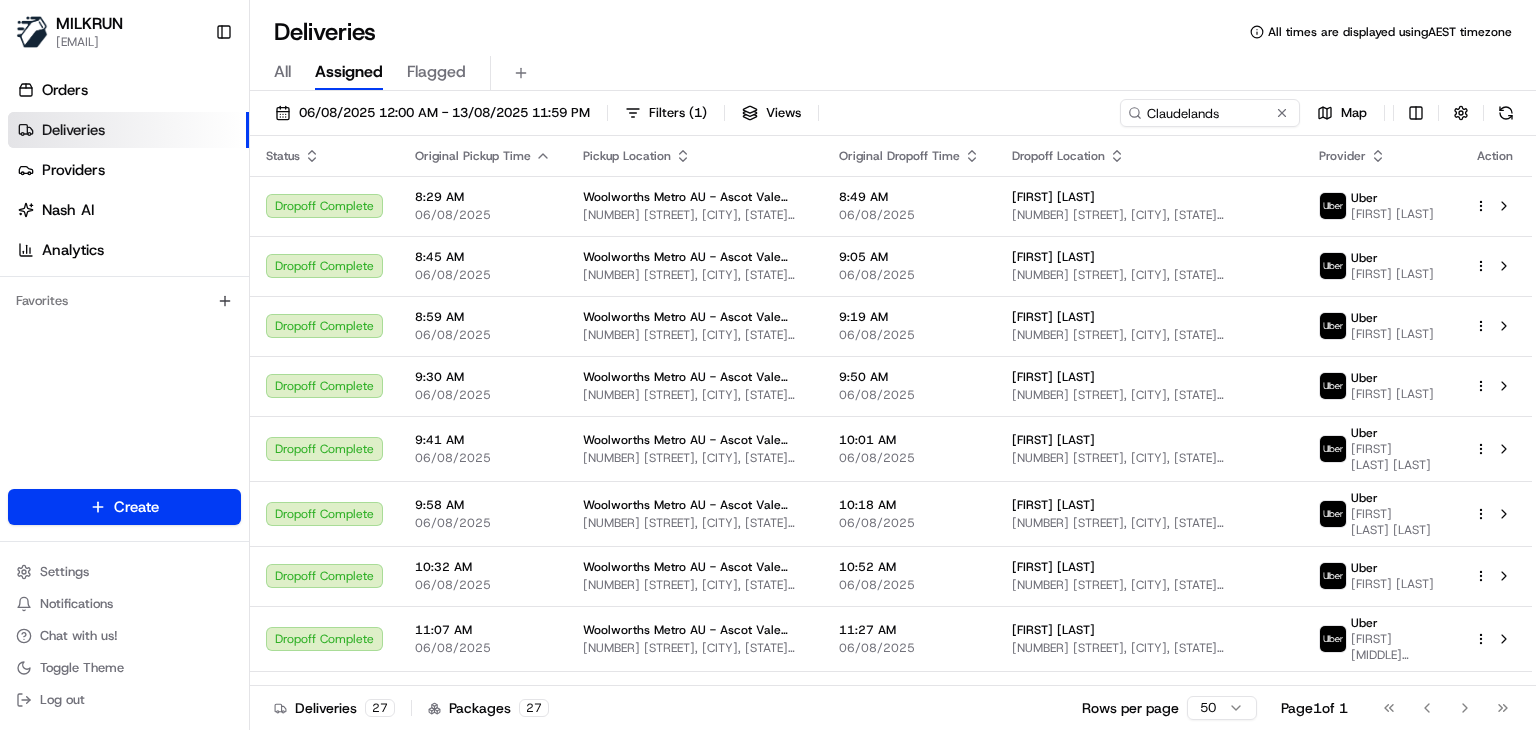 type on "Claudelands" 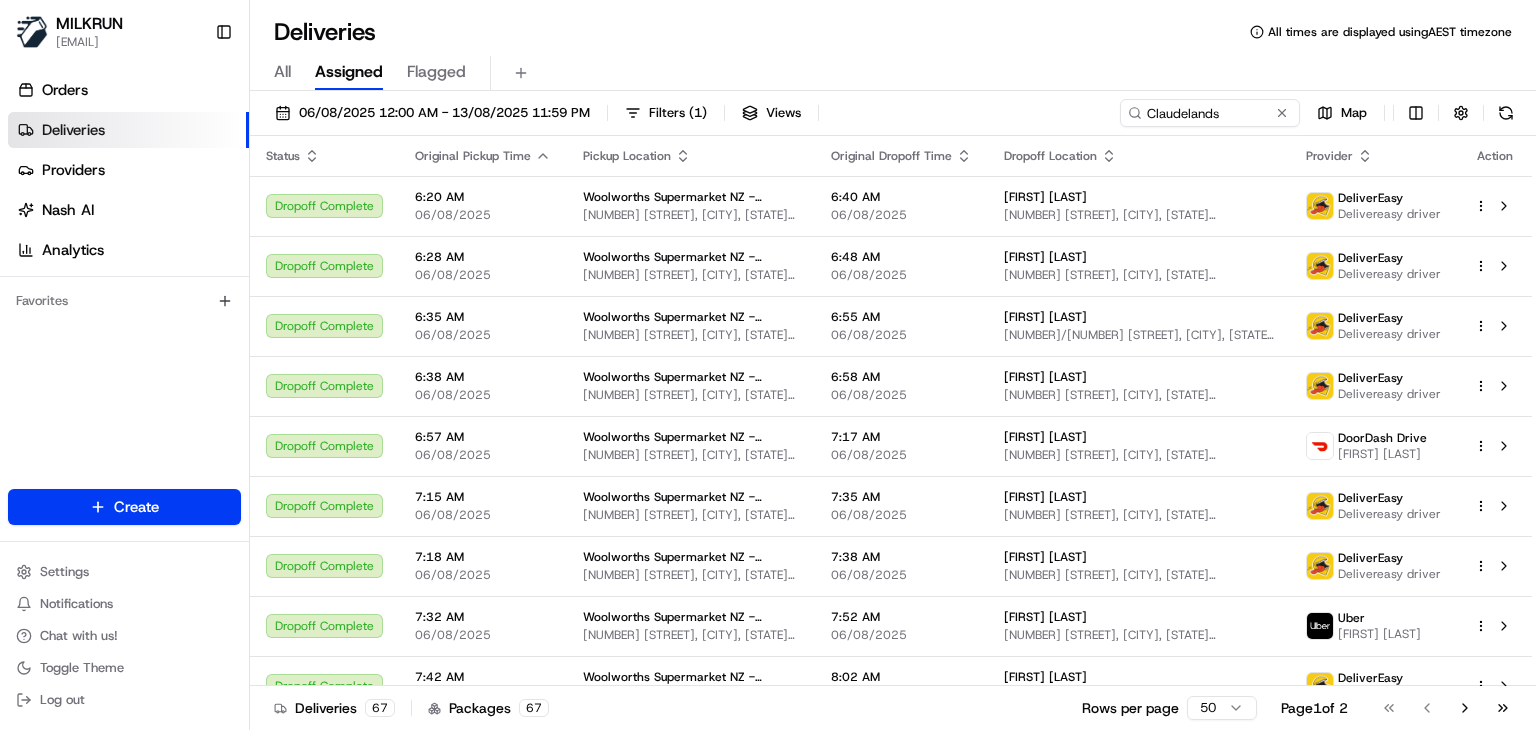 click on "Deliveries All times are displayed using  AEST   timezone All Assigned Flagged 06/08/2025 12:00 AM - 13/08/2025 11:59 PM Filters ( 1 ) Views Claudelands Map Status Original Pickup Time Pickup Location Original Dropoff Time Dropoff Location Provider Action Dropoff Complete 6:20 AM 06/08/2025 Woolworths Supermarket NZ - Claudelands 160 Peachgrove Rd, Hamilton, Waikato 3216, NZ 6:40 AM 06/08/2025 Jessica Kinred 11 Read Place, Chartwell, Waikato Region 3210, NZ DeliverEasy Delivereasy driver Dropoff Complete 6:28 AM 06/08/2025 Woolworths Supermarket NZ - Claudelands 160 Peachgrove Rd, Hamilton, Waikato 3216, NZ 6:48 AM 06/08/2025 Josiah Sawyer 38 Fifth Avenue, Enderley, Waikato Region 3214, NZ DeliverEasy Delivereasy driver Dropoff Complete 6:35 AM 06/08/2025 Woolworths Supermarket NZ - Claudelands 160 Peachgrove Rd, Hamilton, Waikato 3216, NZ 6:55 AM 06/08/2025 niamh Scanlon 6/47 Helena Road, Hillcrest, Waikato 3216, NZ DeliverEasy Delivereasy driver Dropoff Complete 6:38 AM 06/08/2025 6:58 AM 06/08/2025 6:57 AM" at bounding box center [893, 365] 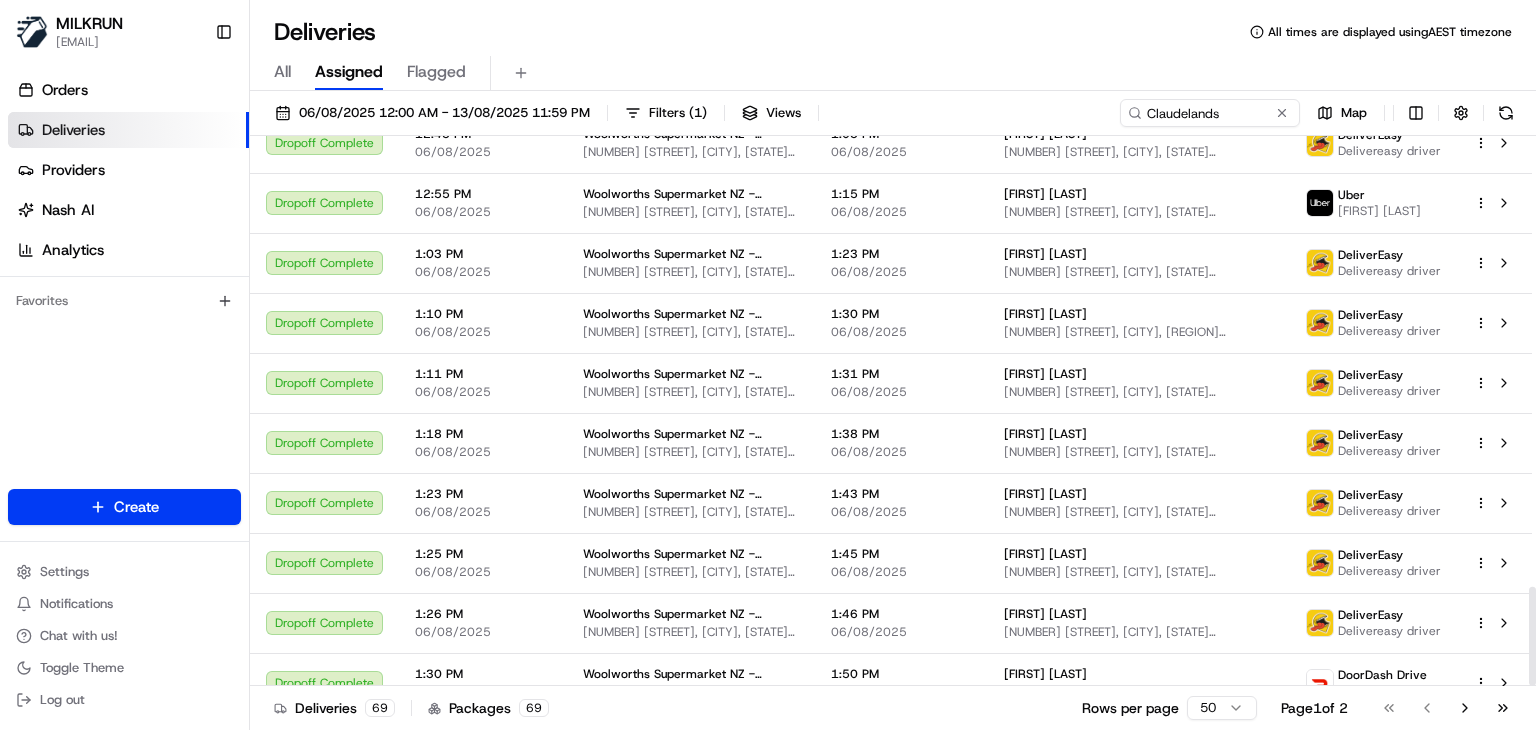 scroll, scrollTop: 2495, scrollLeft: 0, axis: vertical 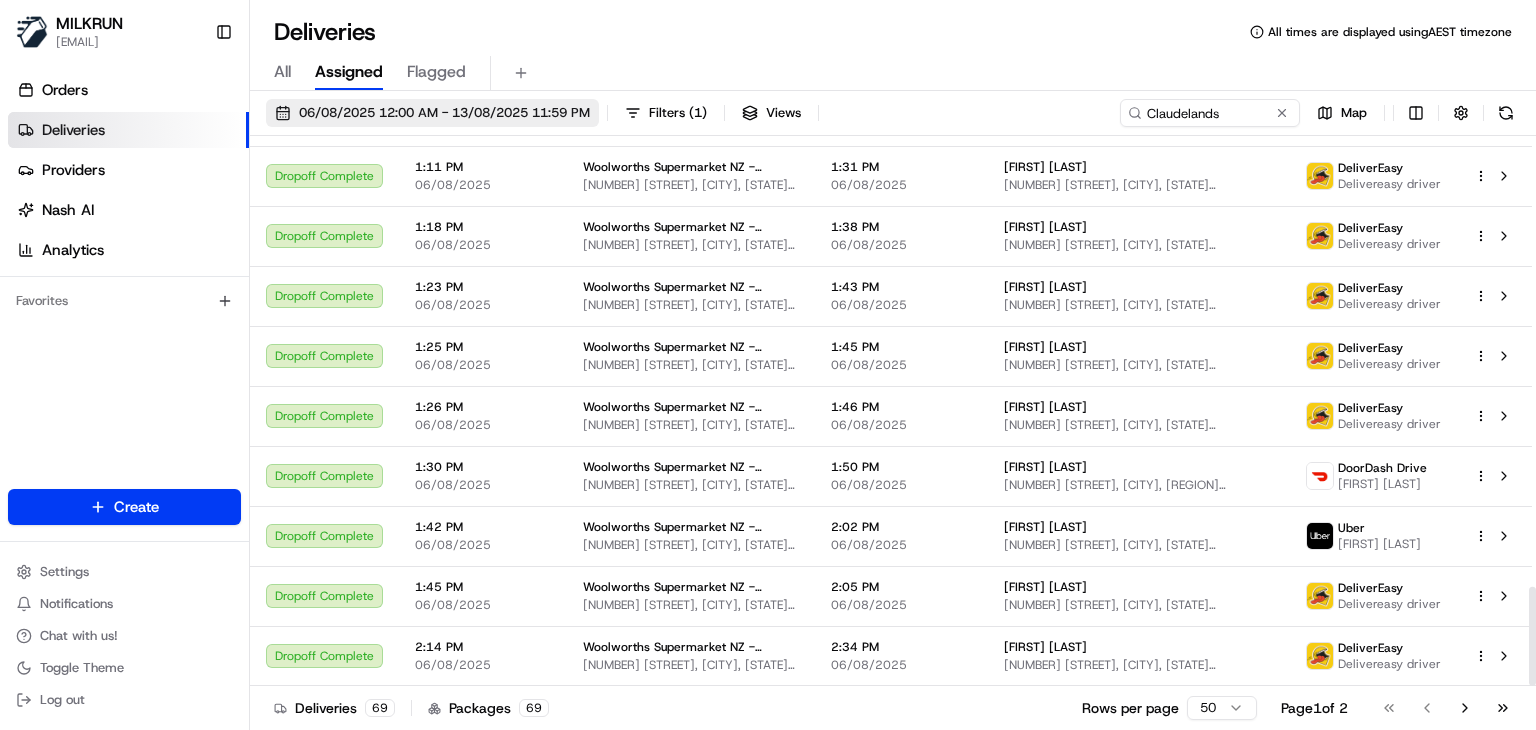 click on "06/08/2025 12:00 AM - 13/08/2025 11:59 PM" at bounding box center (444, 113) 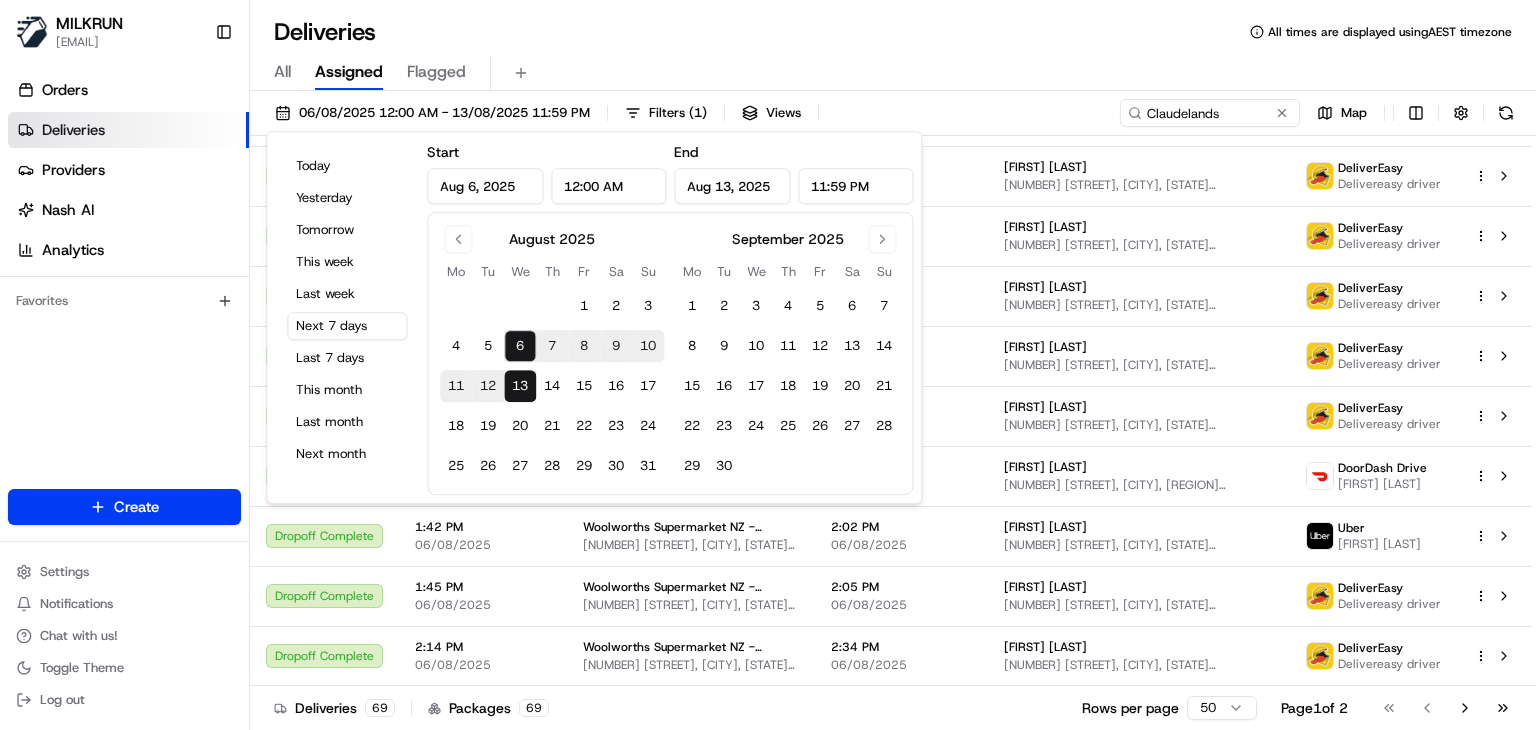 click on "6" at bounding box center [520, 346] 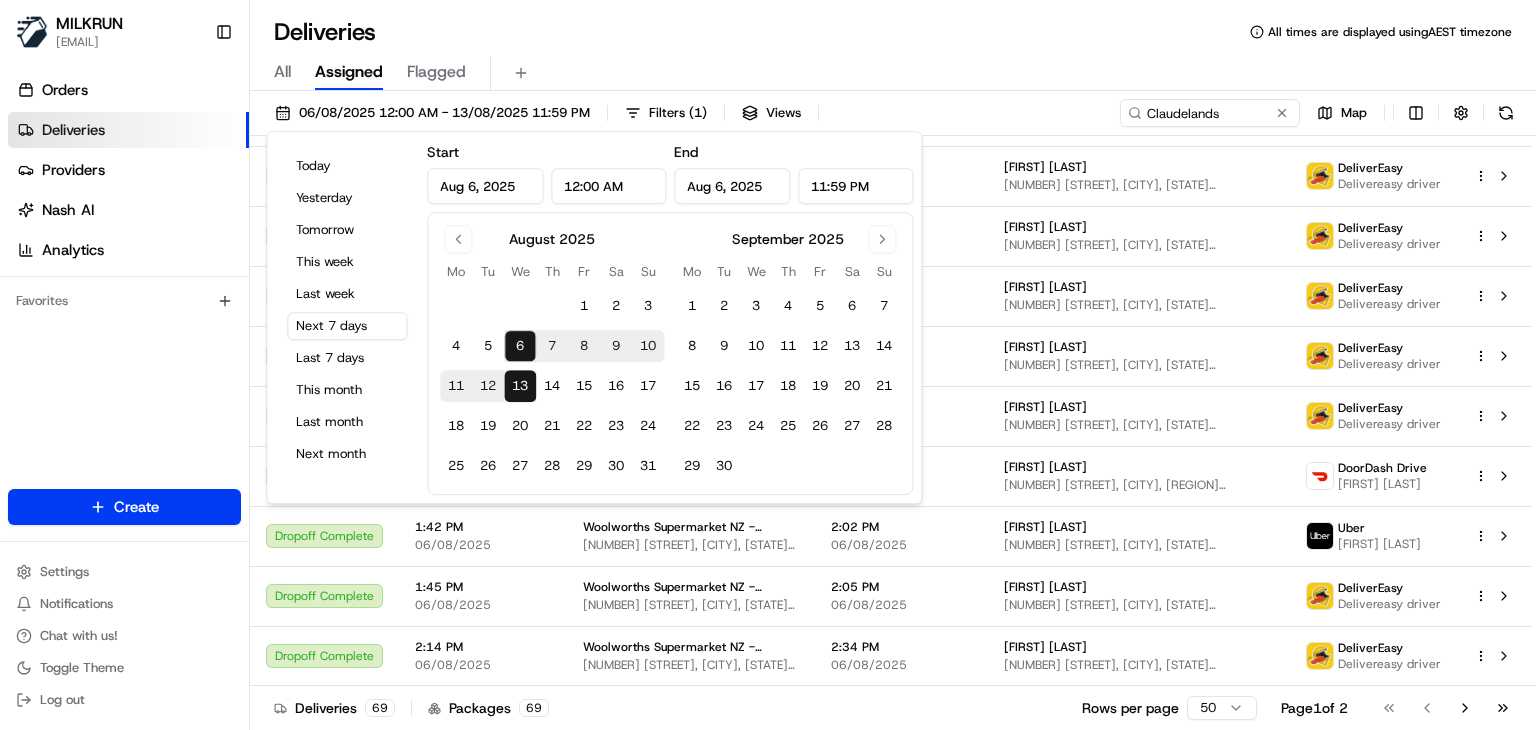 click on "6" at bounding box center (520, 346) 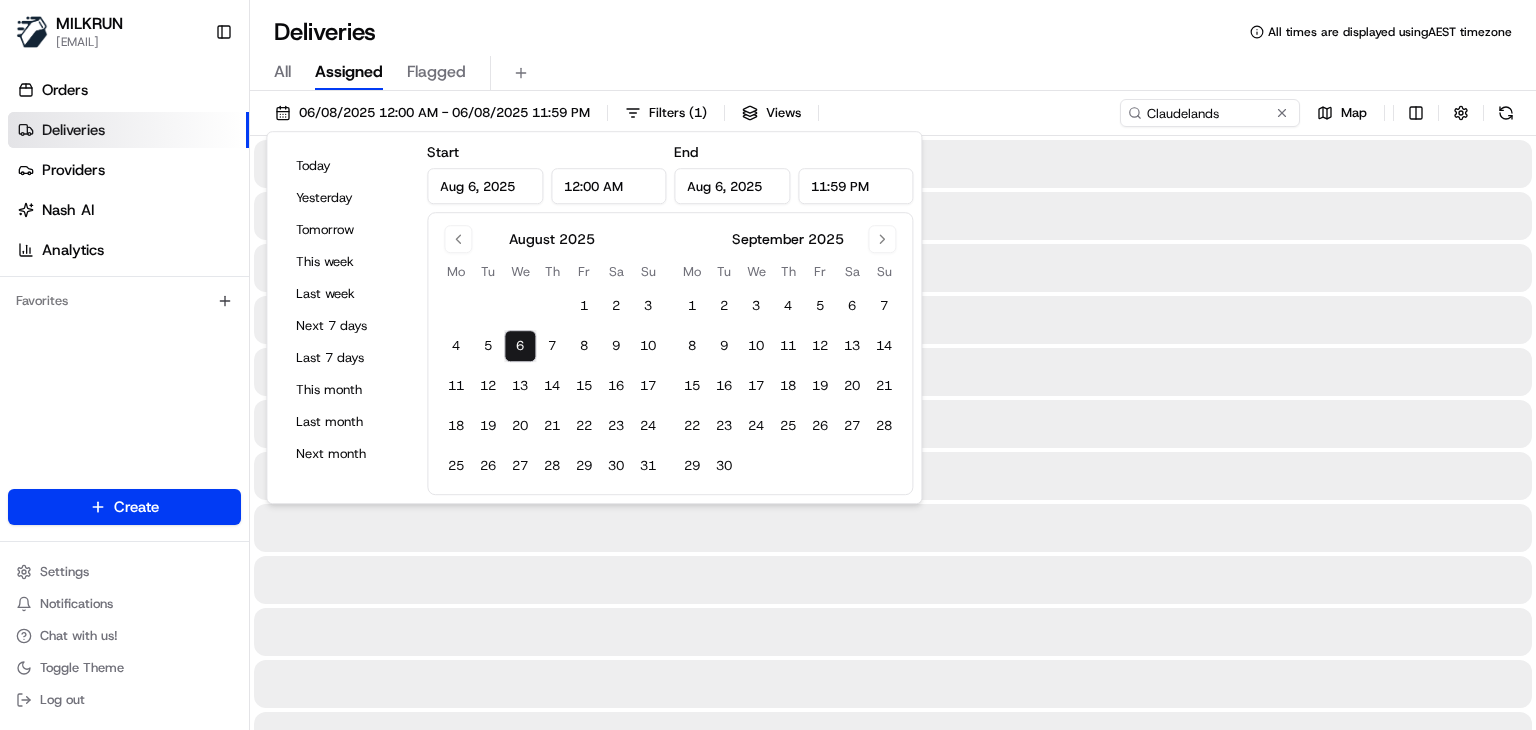 click on "6" at bounding box center [520, 346] 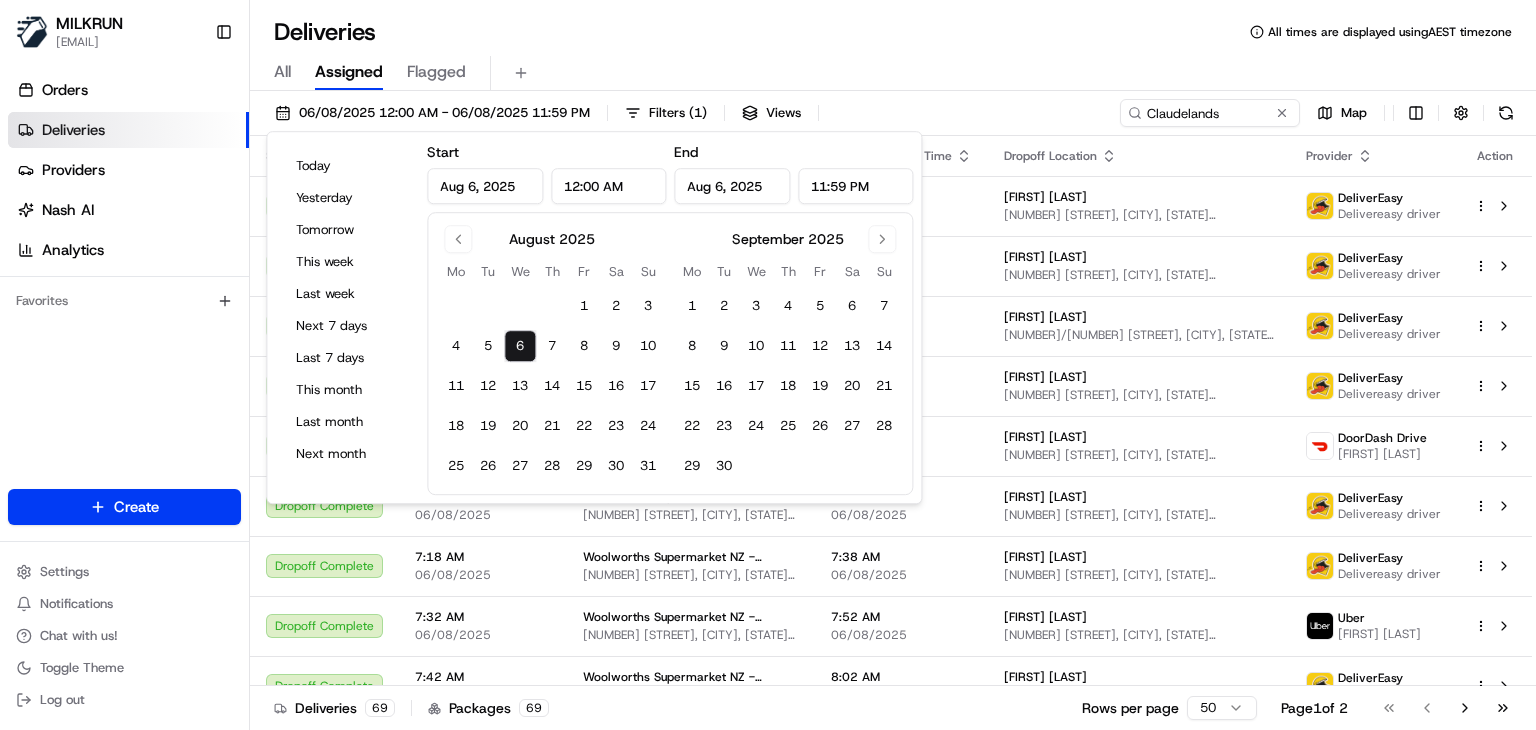 click on "All Assigned Flagged" at bounding box center (893, 69) 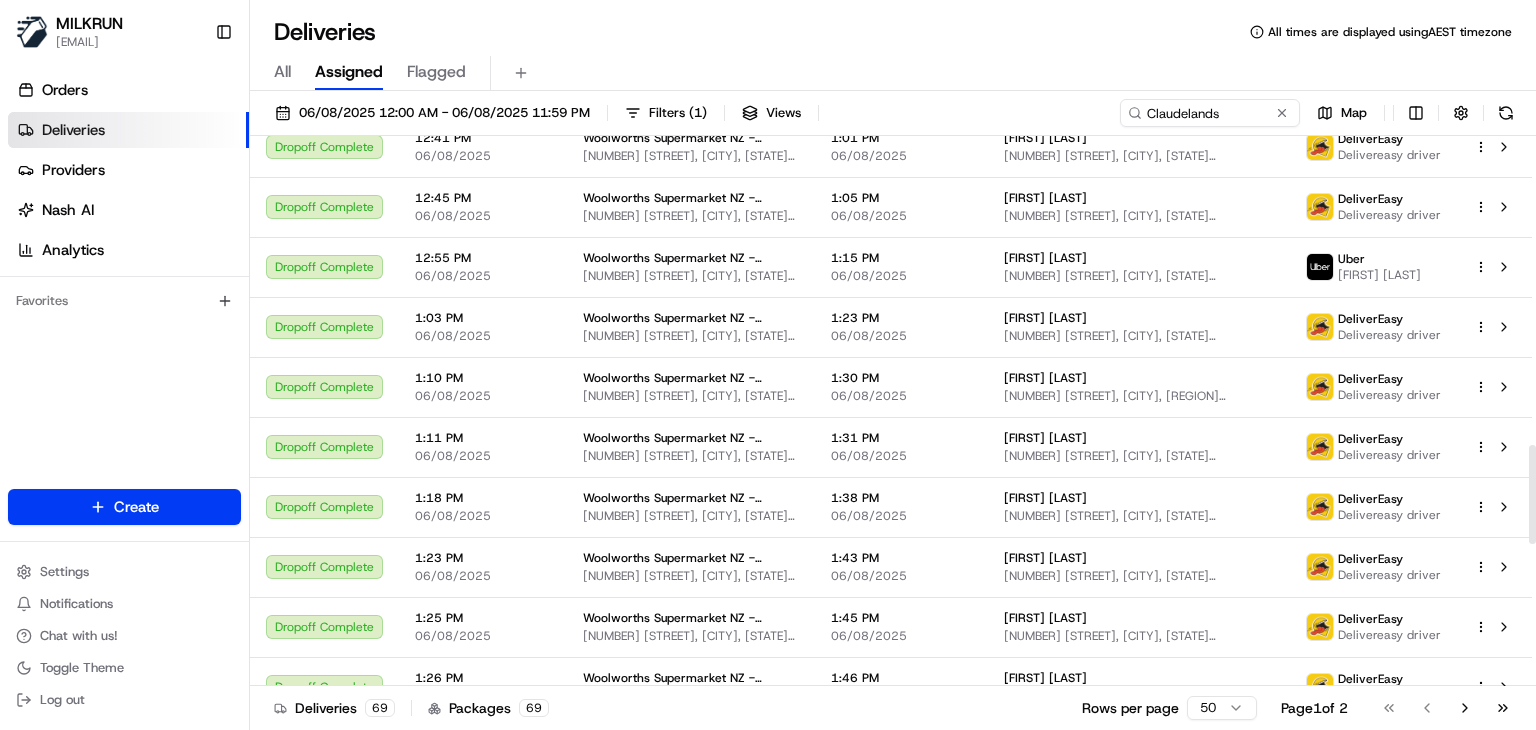 scroll, scrollTop: 2495, scrollLeft: 0, axis: vertical 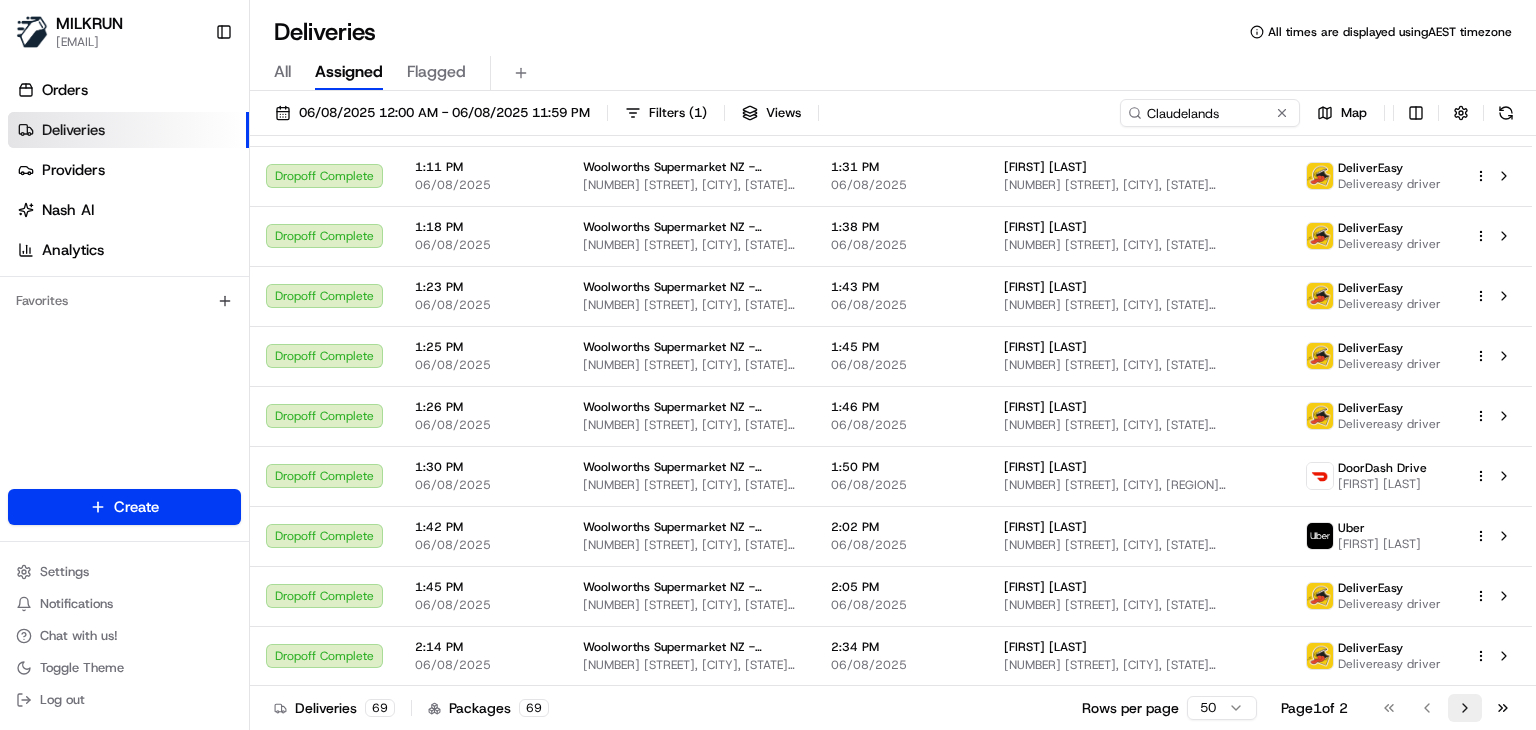 click on "Go to next page" at bounding box center [1465, 708] 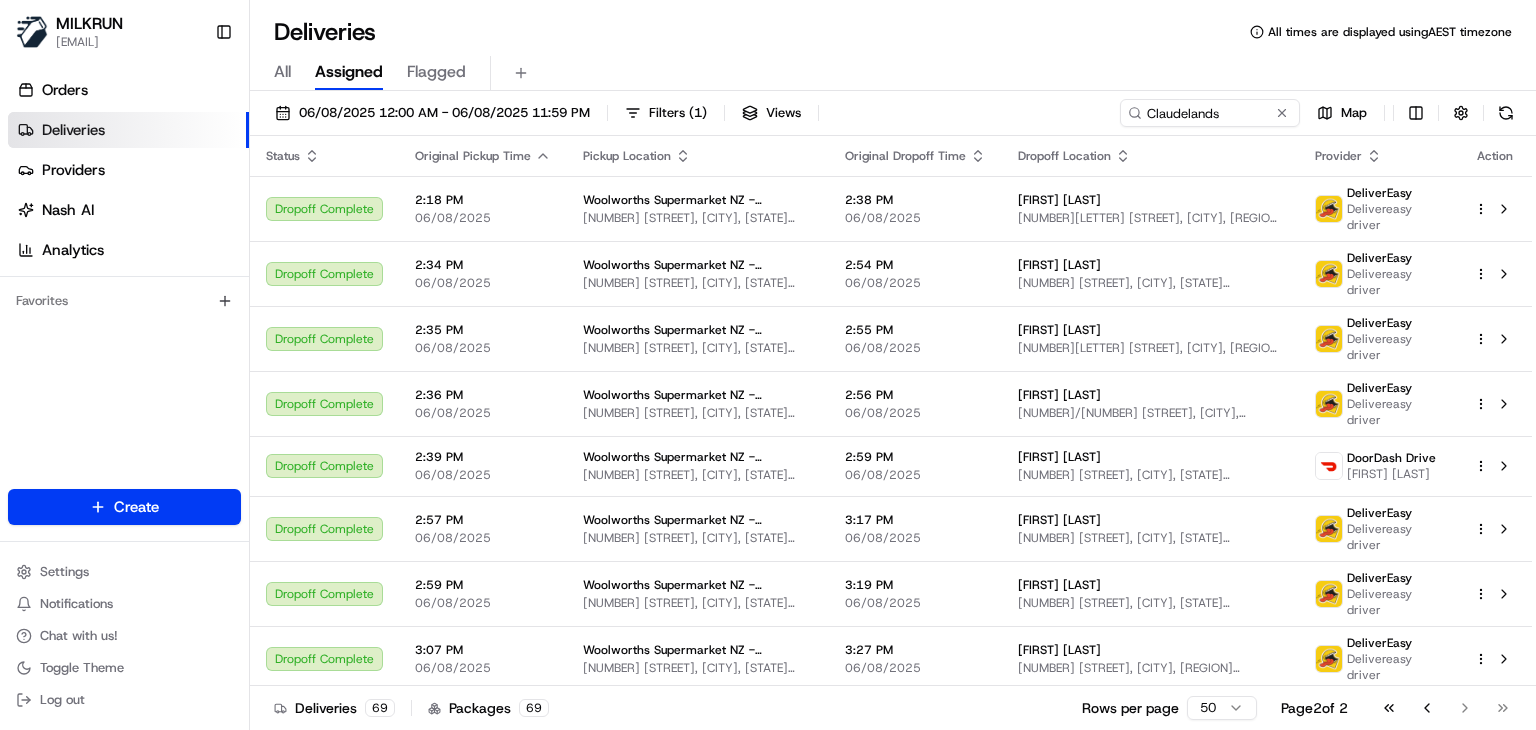 click on "All Assigned Flagged" at bounding box center (893, 73) 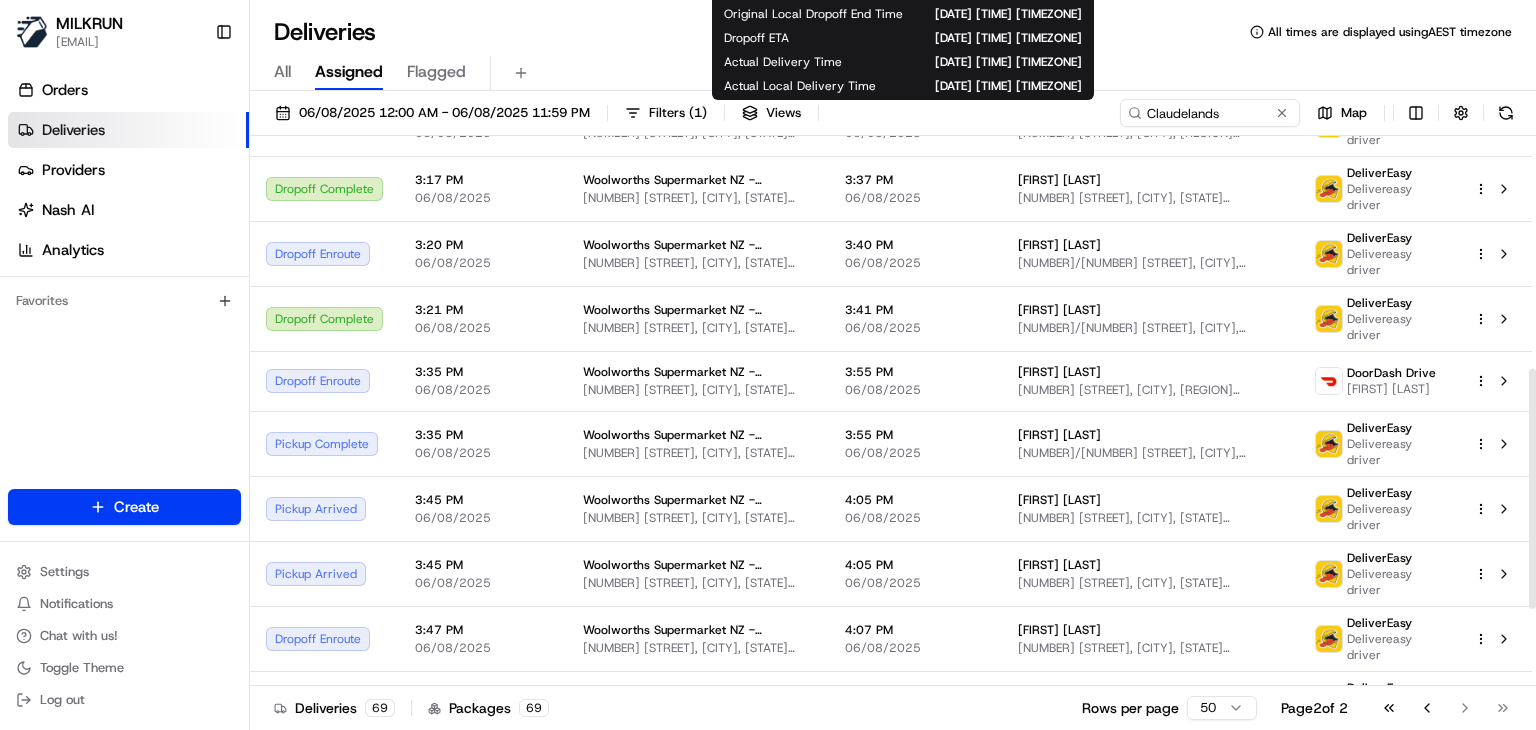scroll, scrollTop: 532, scrollLeft: 0, axis: vertical 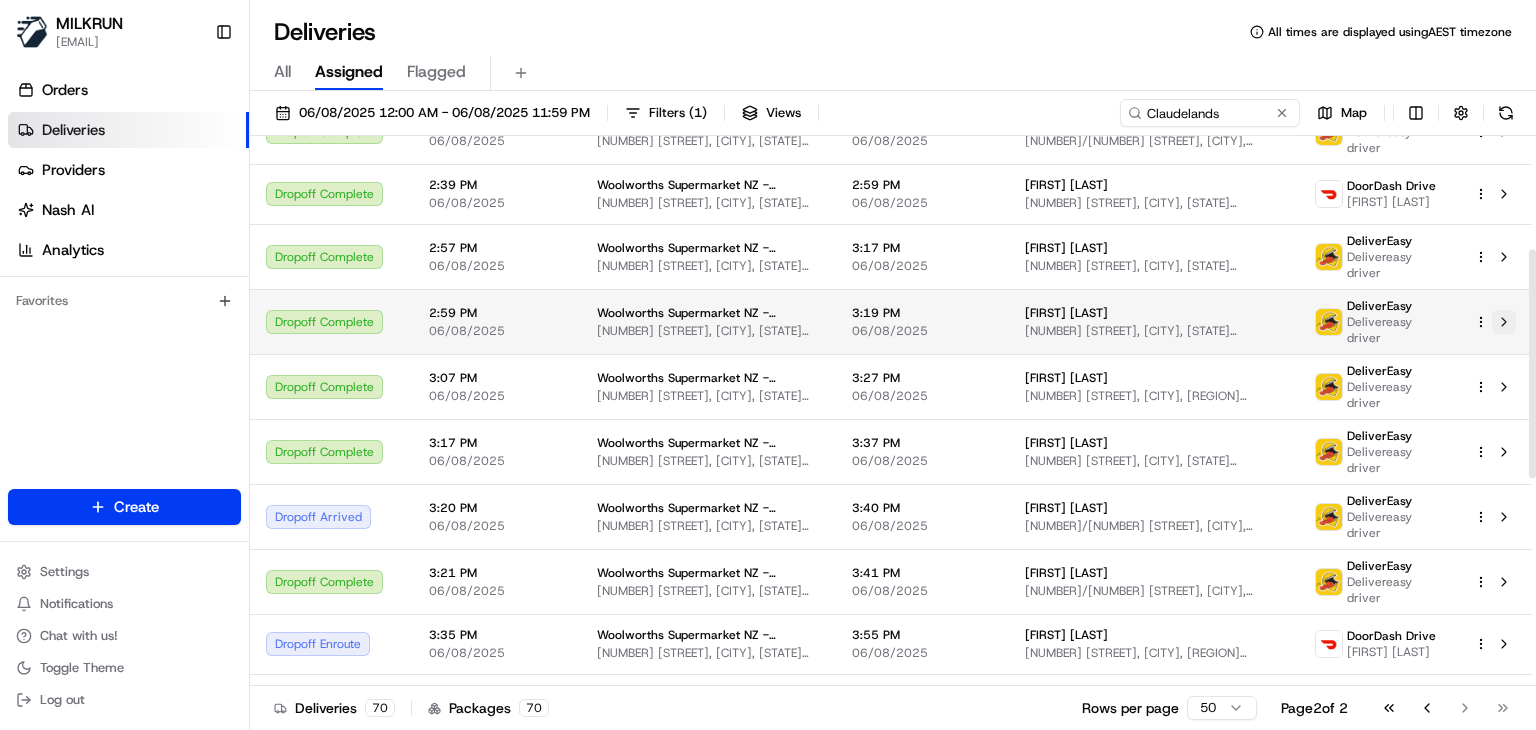 click at bounding box center [1504, 322] 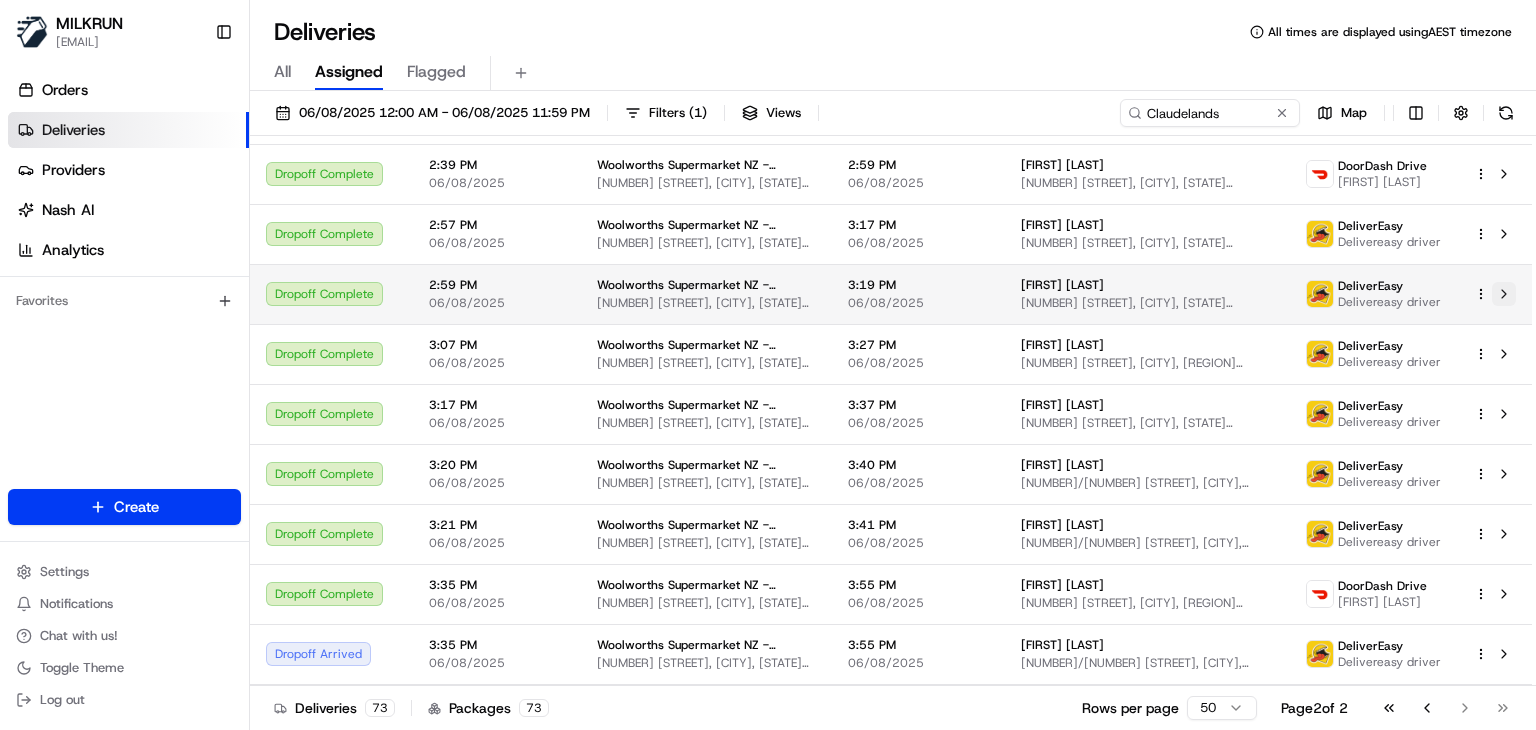 scroll, scrollTop: 255, scrollLeft: 0, axis: vertical 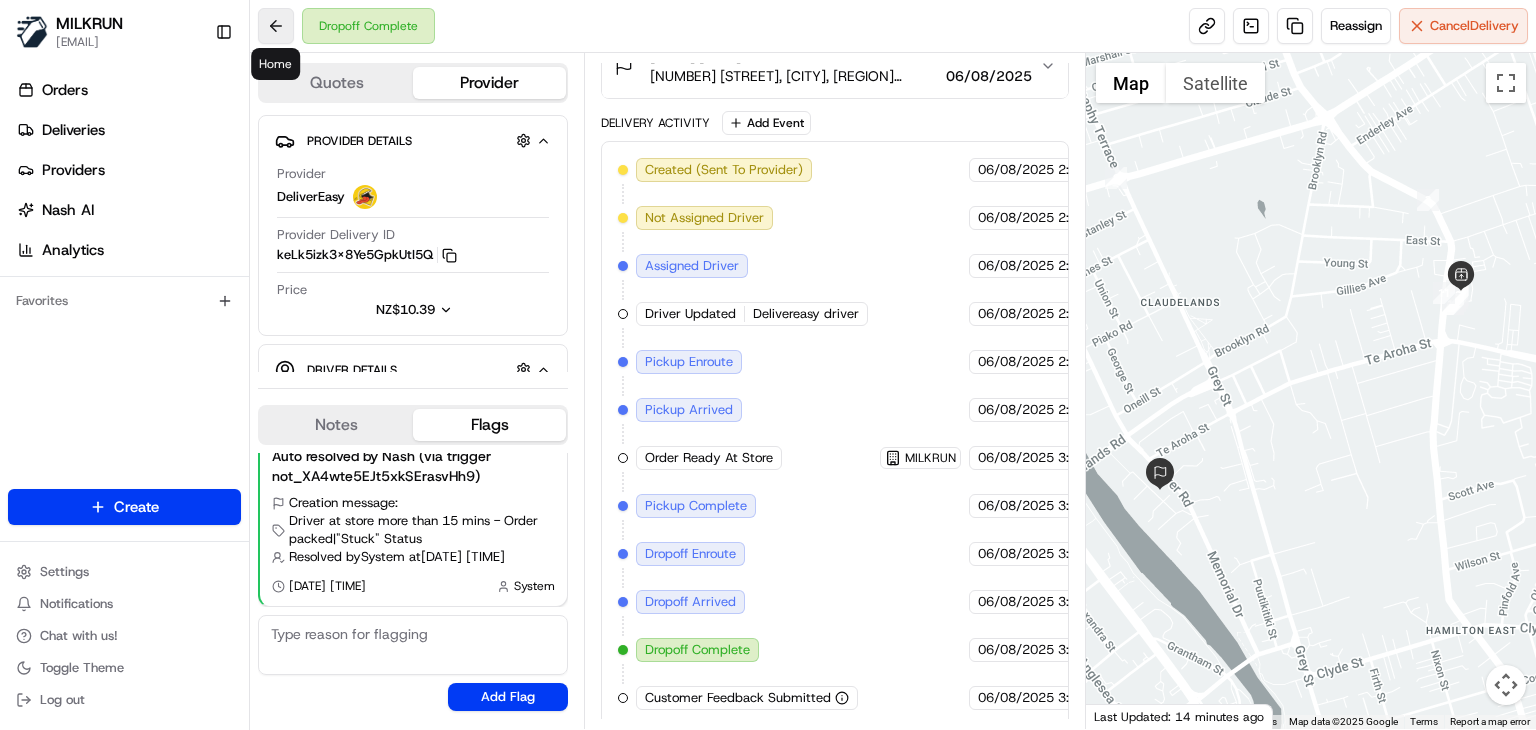 click at bounding box center (276, 26) 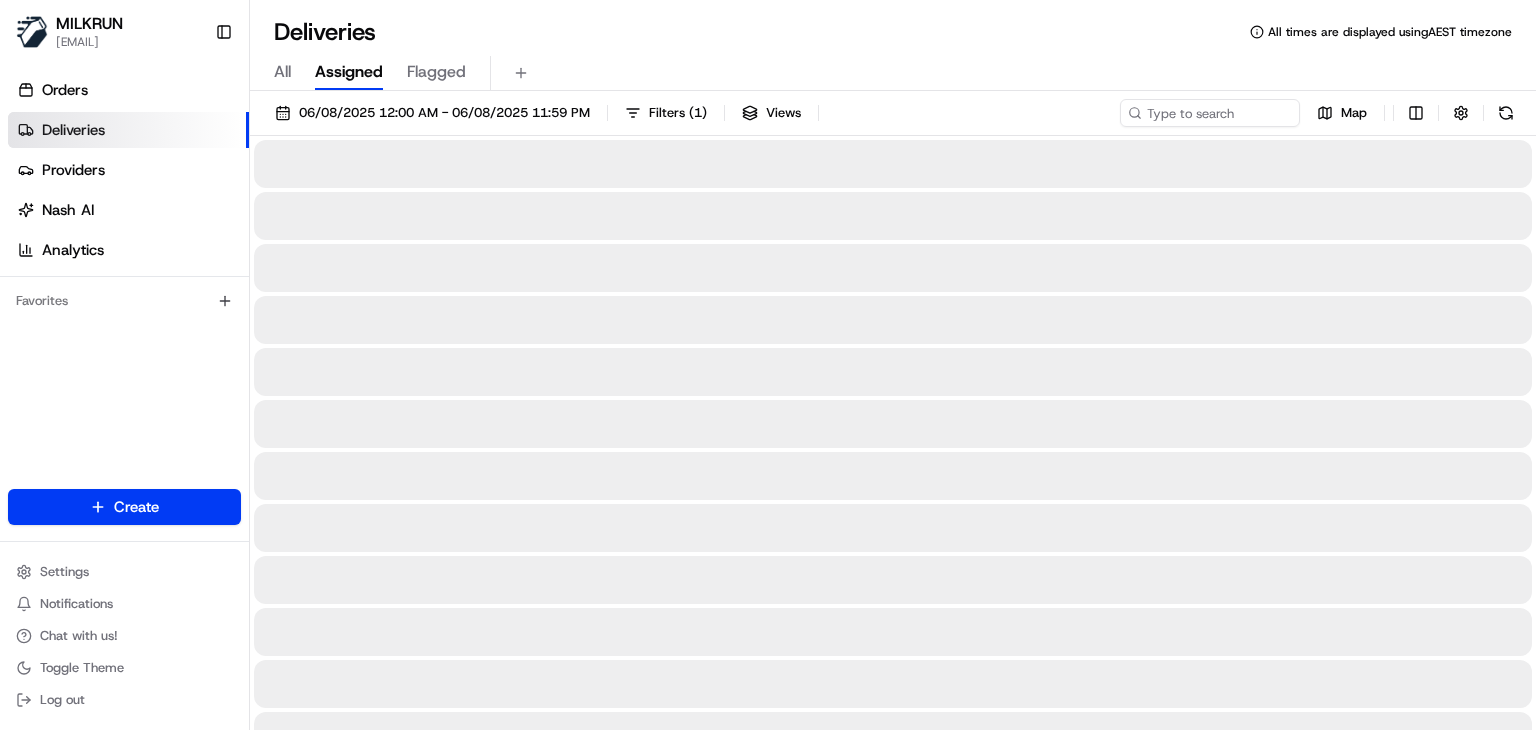 click on "Deliveries All times are displayed using  AEST   timezone" at bounding box center (893, 32) 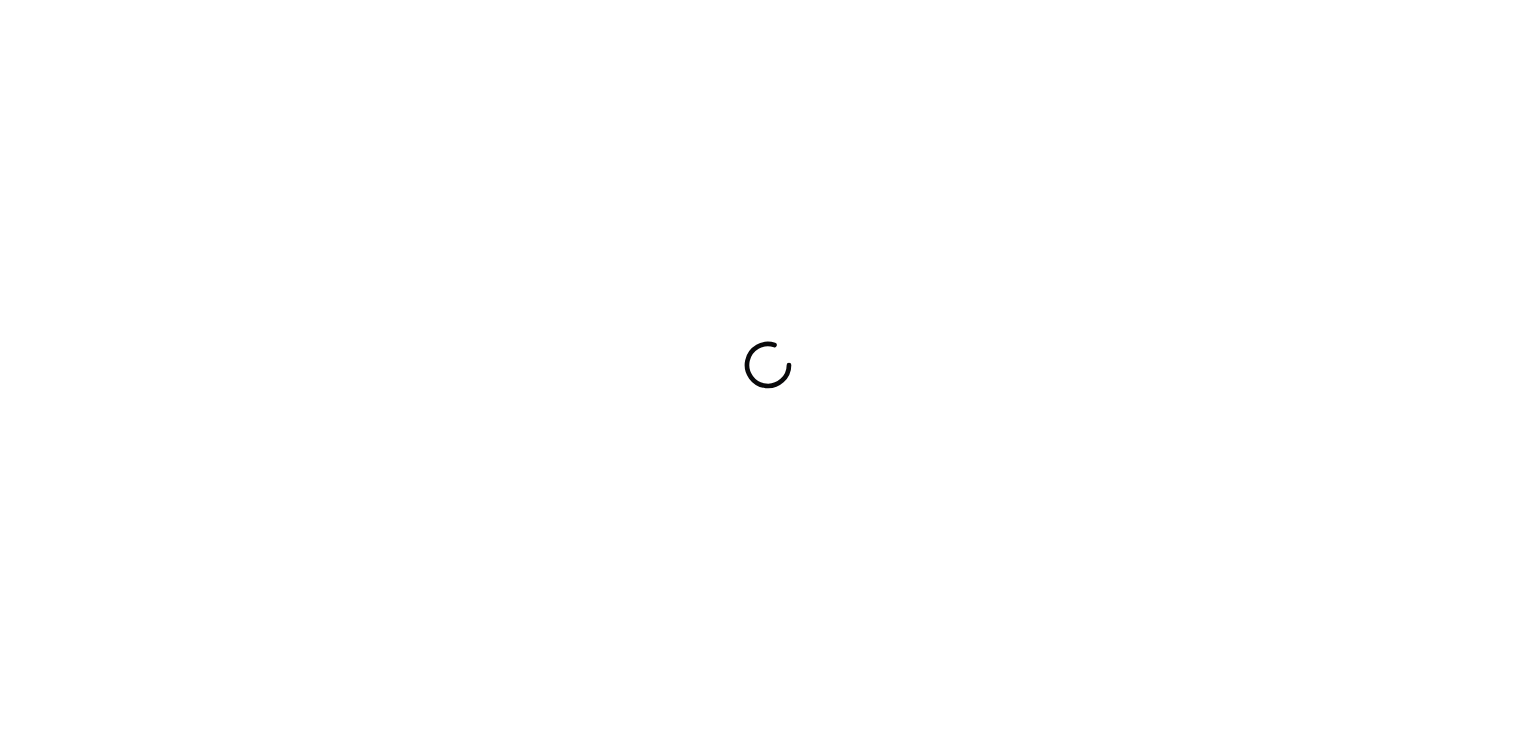 scroll, scrollTop: 0, scrollLeft: 0, axis: both 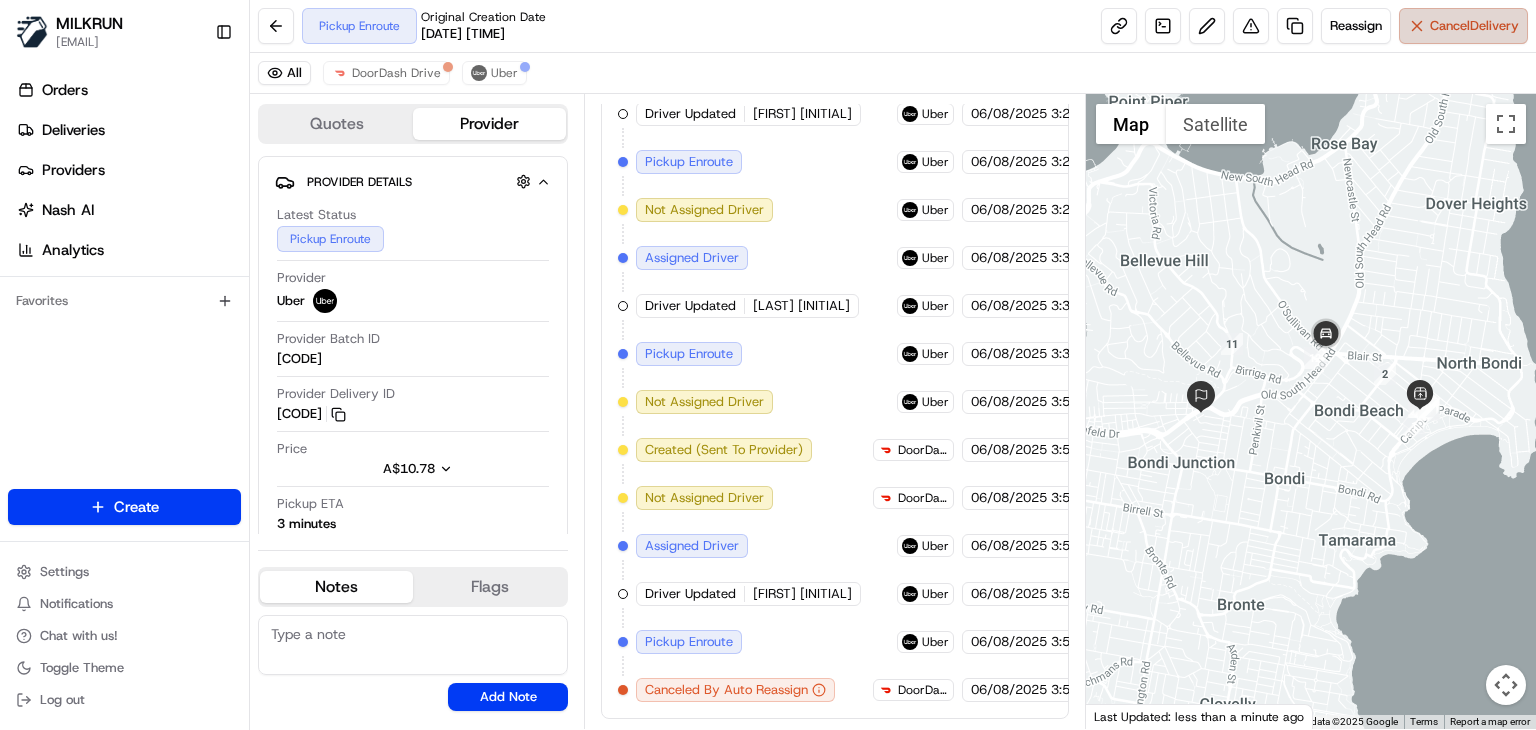 click on "Cancel  Delivery" at bounding box center [1474, 26] 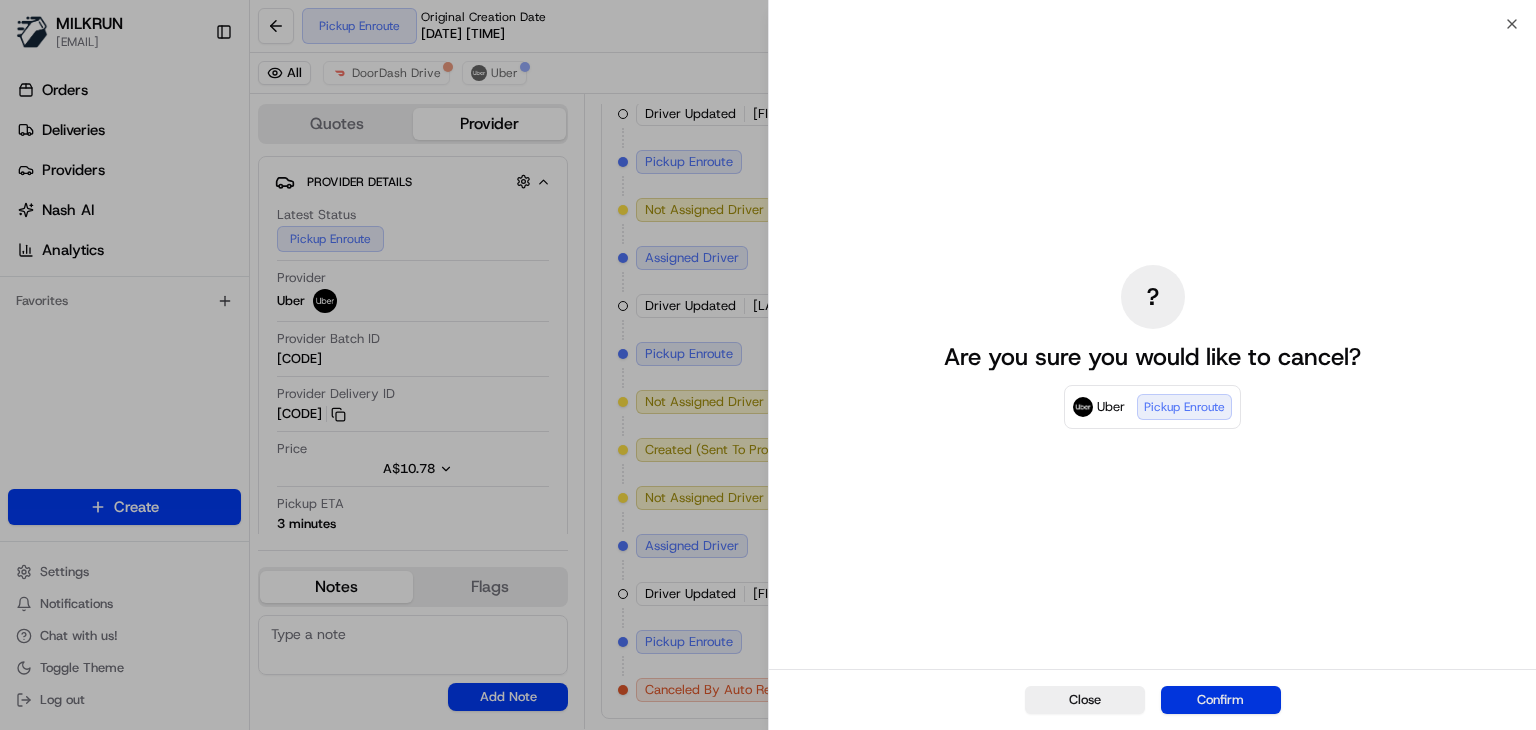 click on "Confirm" at bounding box center [1221, 700] 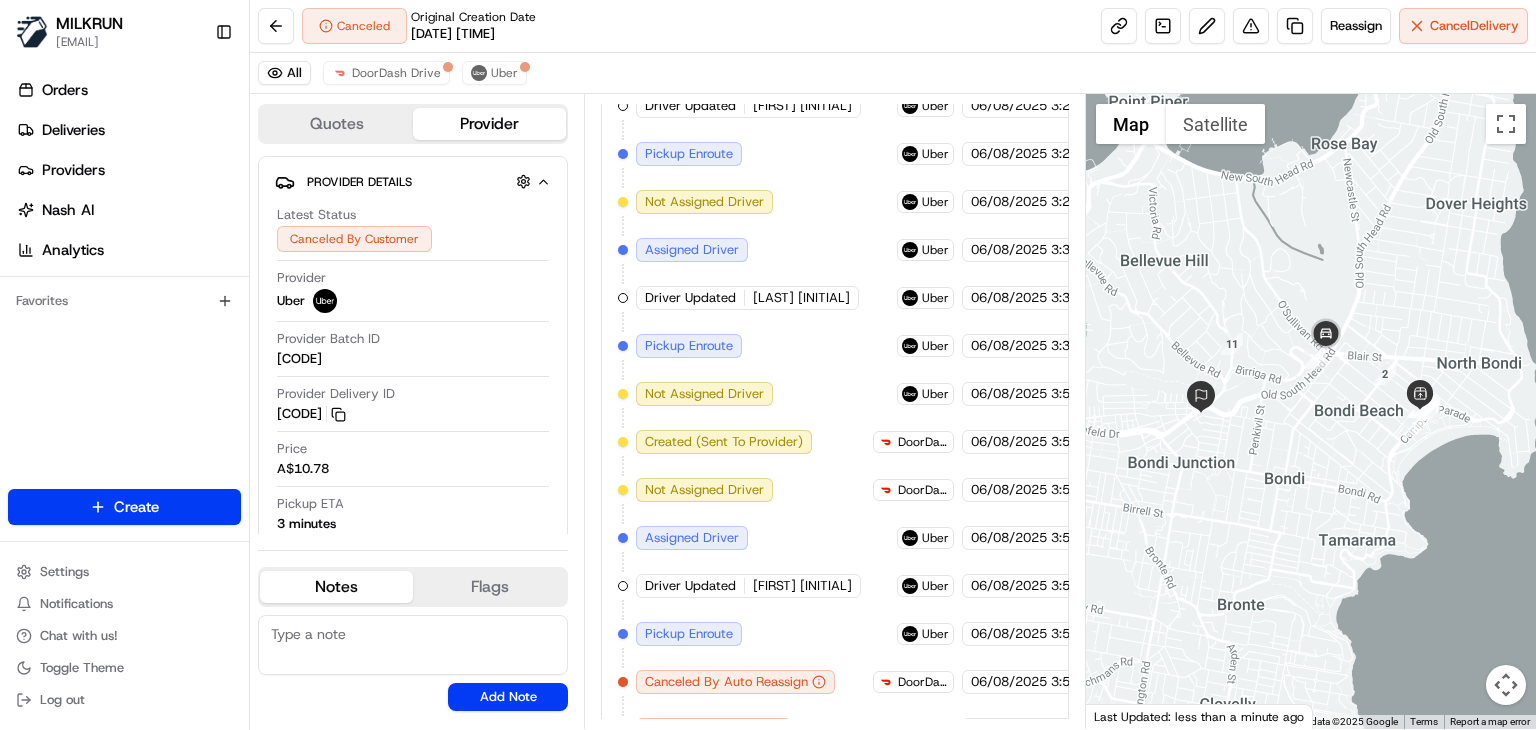 scroll, scrollTop: 819, scrollLeft: 0, axis: vertical 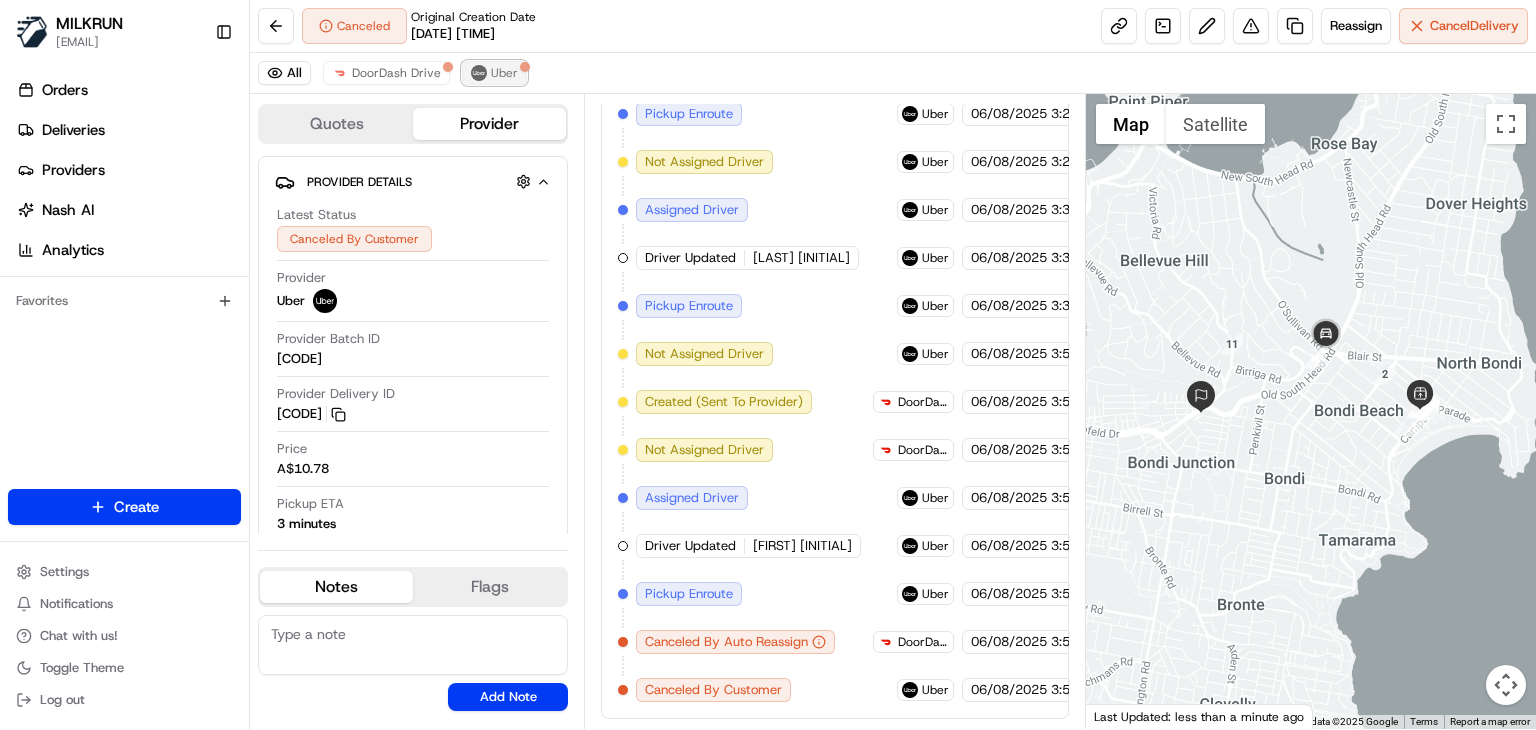 click on "Uber" at bounding box center [494, 73] 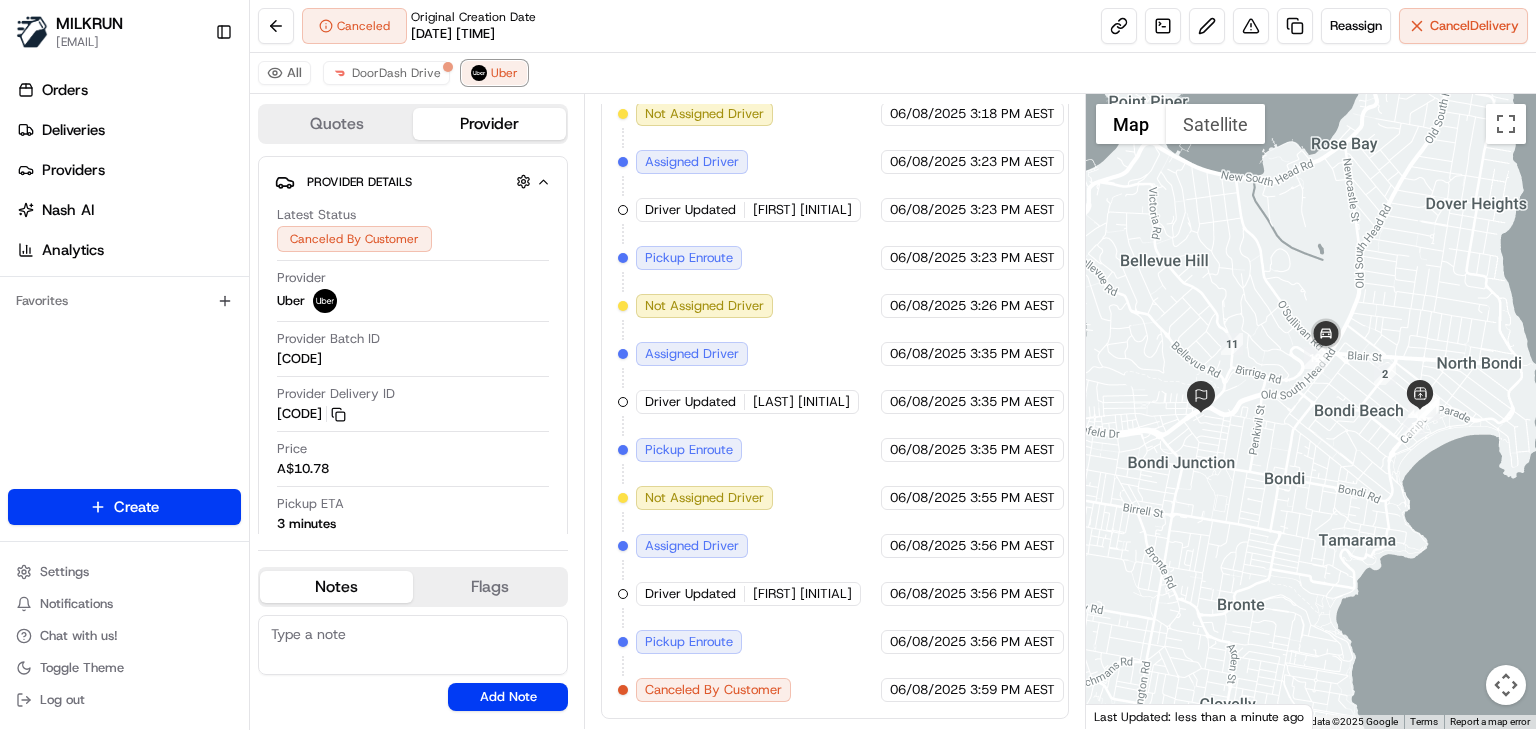scroll, scrollTop: 676, scrollLeft: 0, axis: vertical 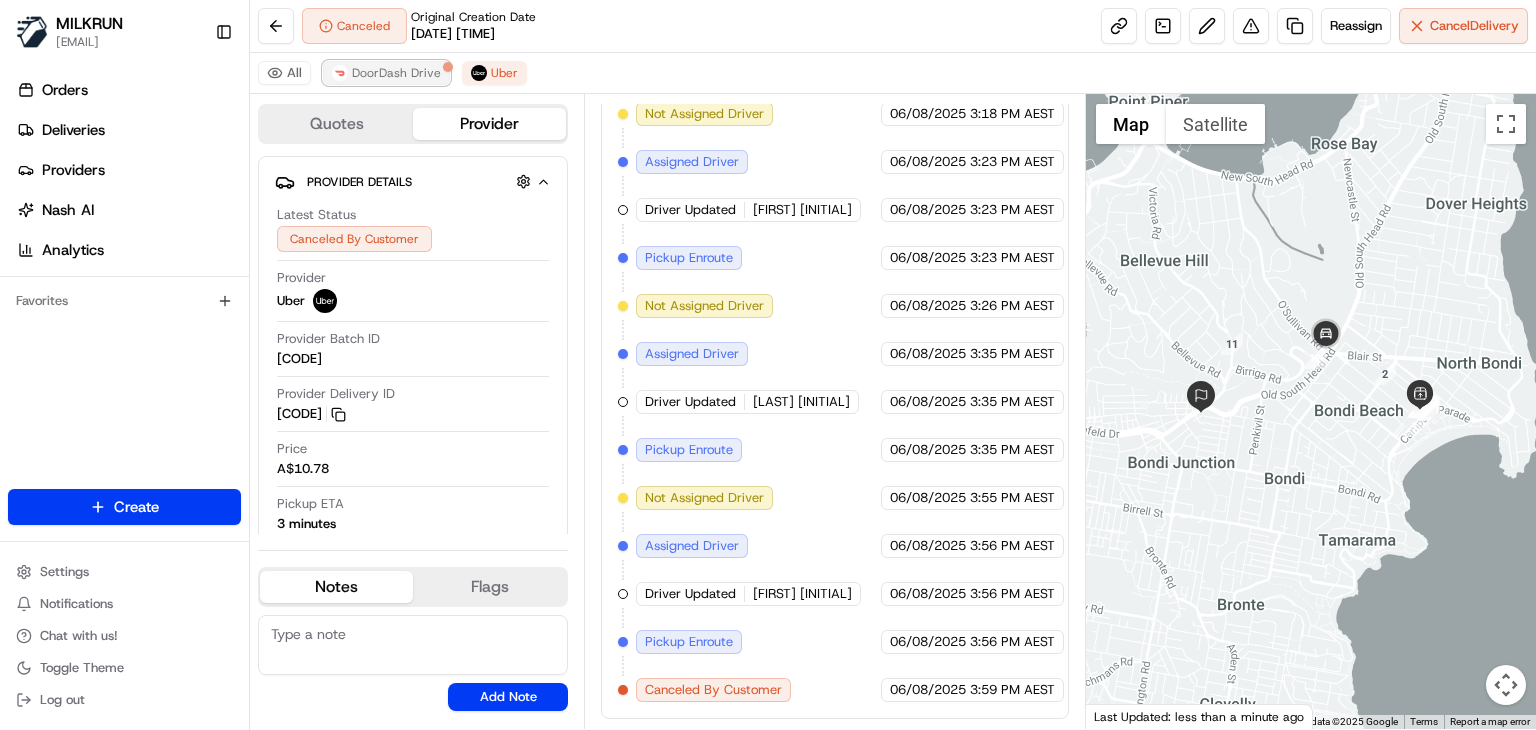 click on "DoorDash Drive" at bounding box center (396, 73) 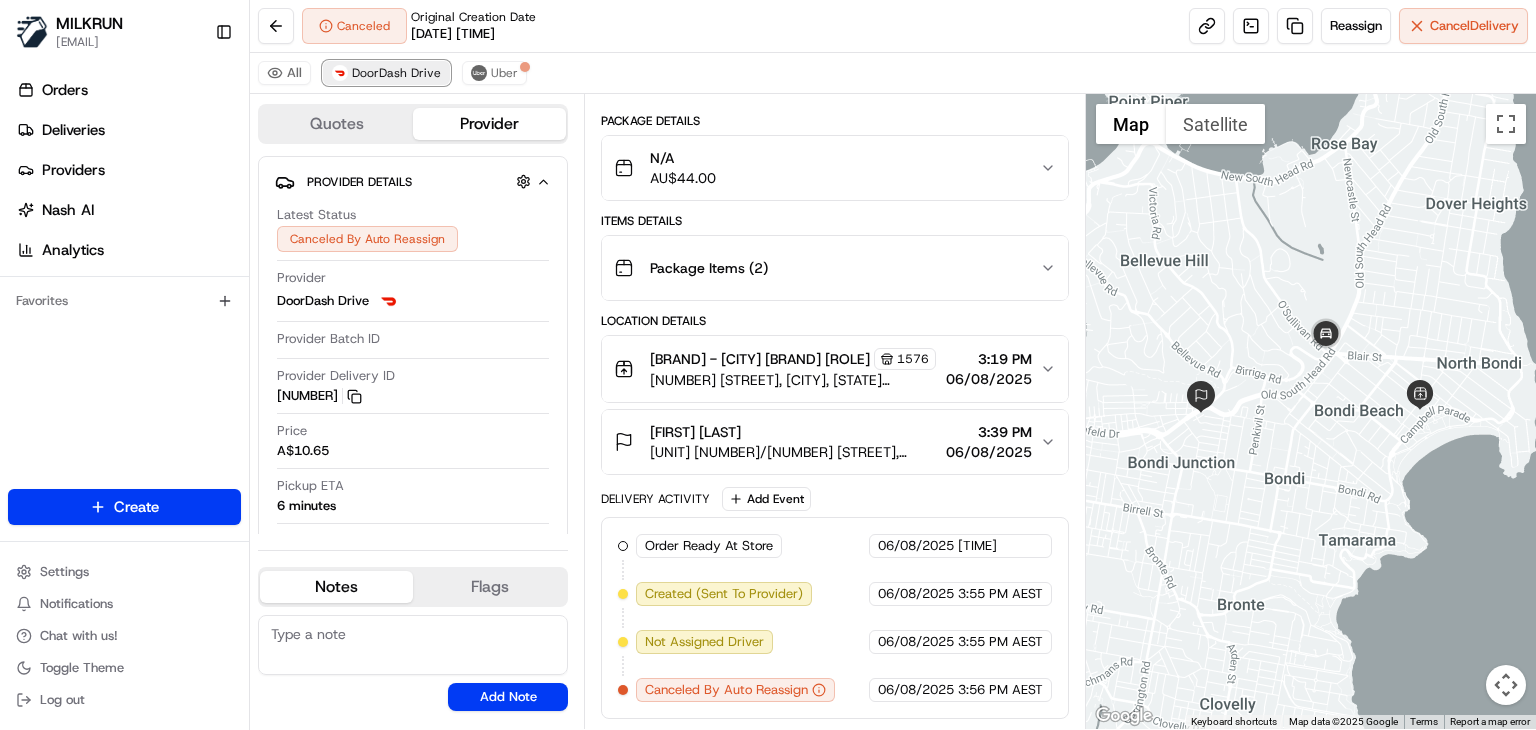 scroll, scrollTop: 152, scrollLeft: 0, axis: vertical 